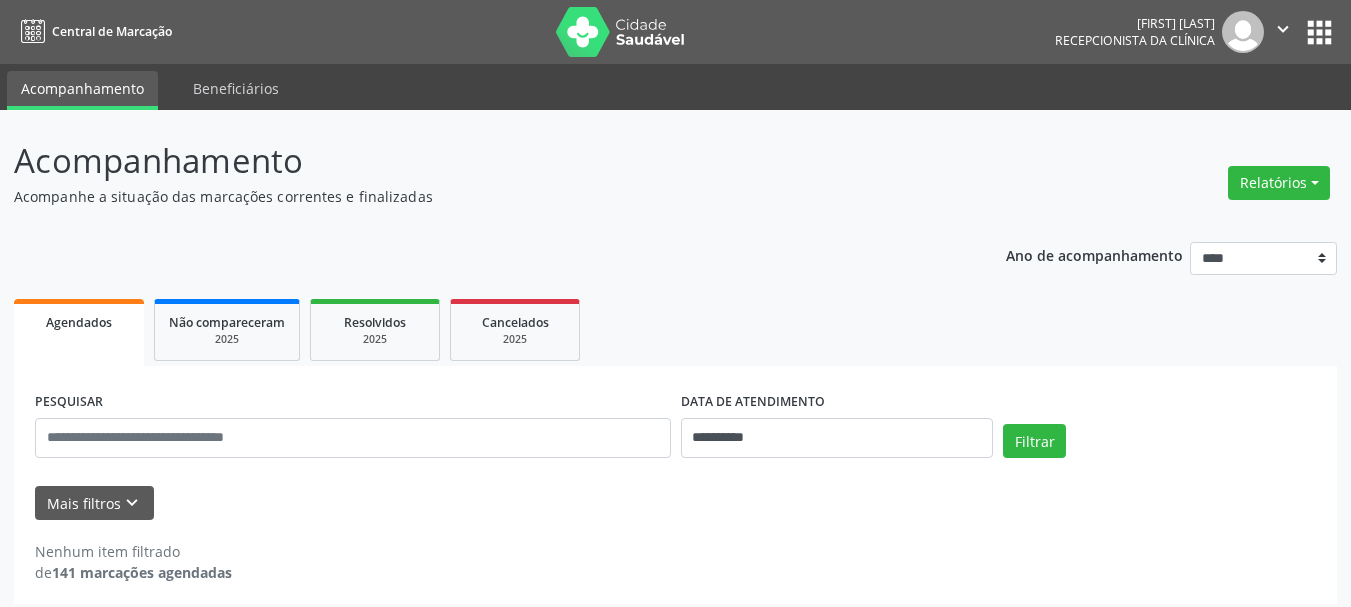 scroll, scrollTop: 11, scrollLeft: 0, axis: vertical 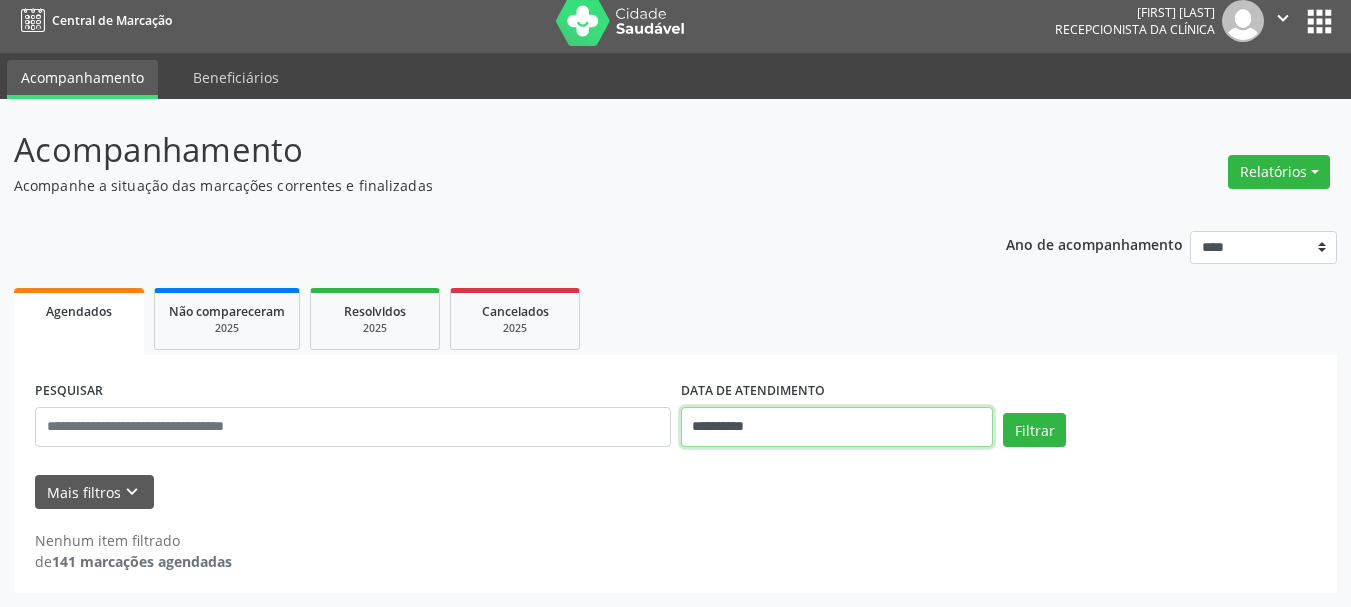 click on "**********" at bounding box center [837, 427] 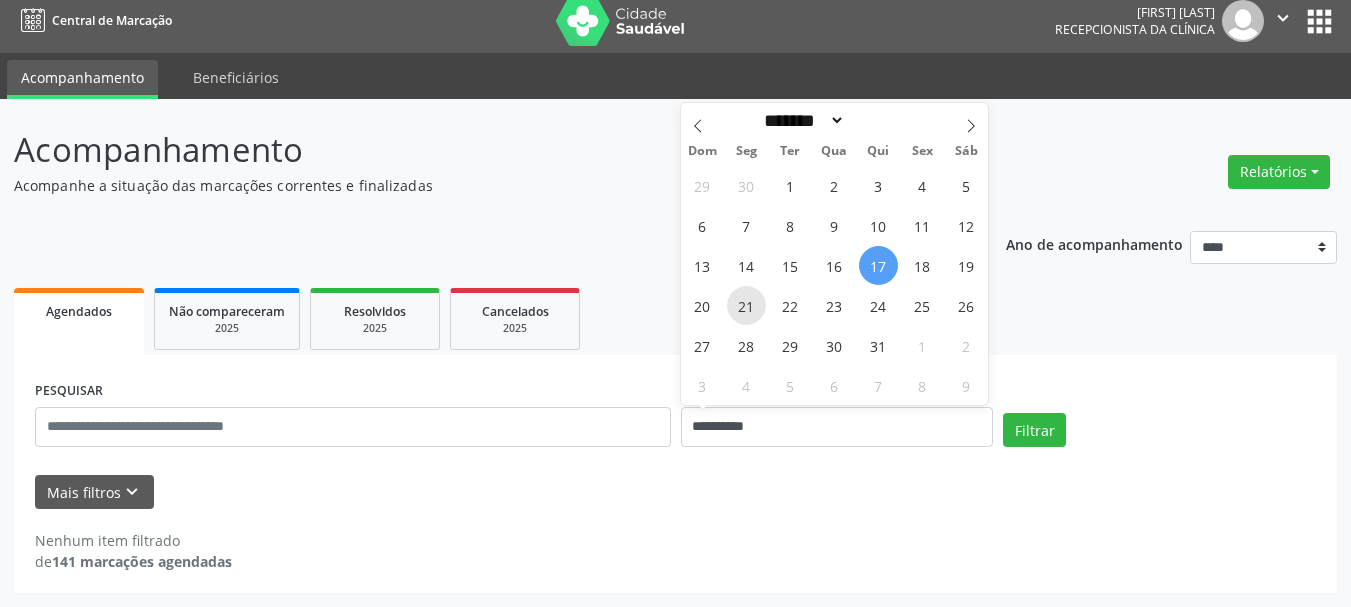 click on "21" at bounding box center [746, 305] 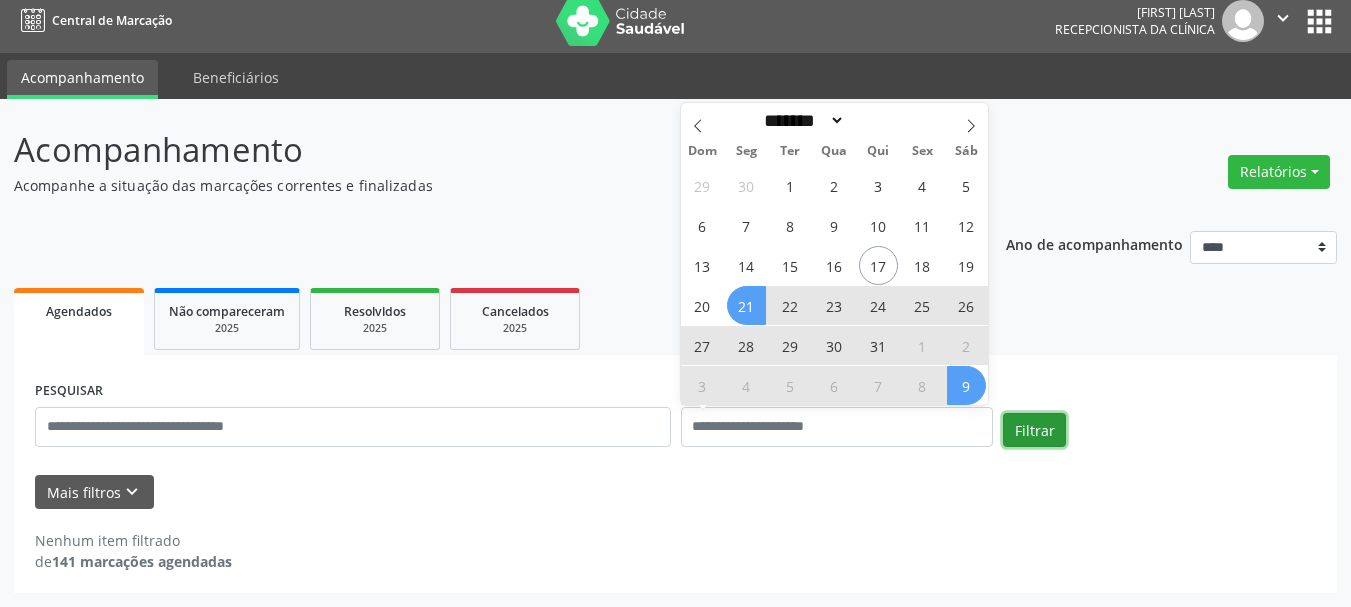 select on "*" 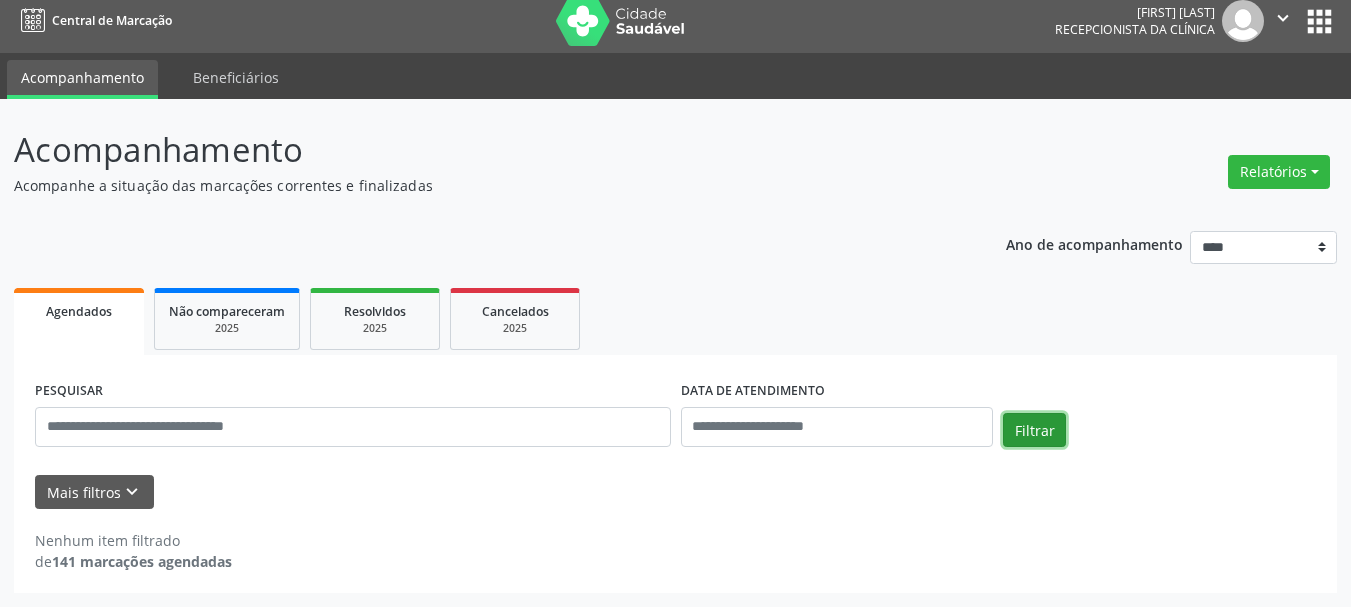drag, startPoint x: 1039, startPoint y: 427, endPoint x: 1015, endPoint y: 415, distance: 26.832815 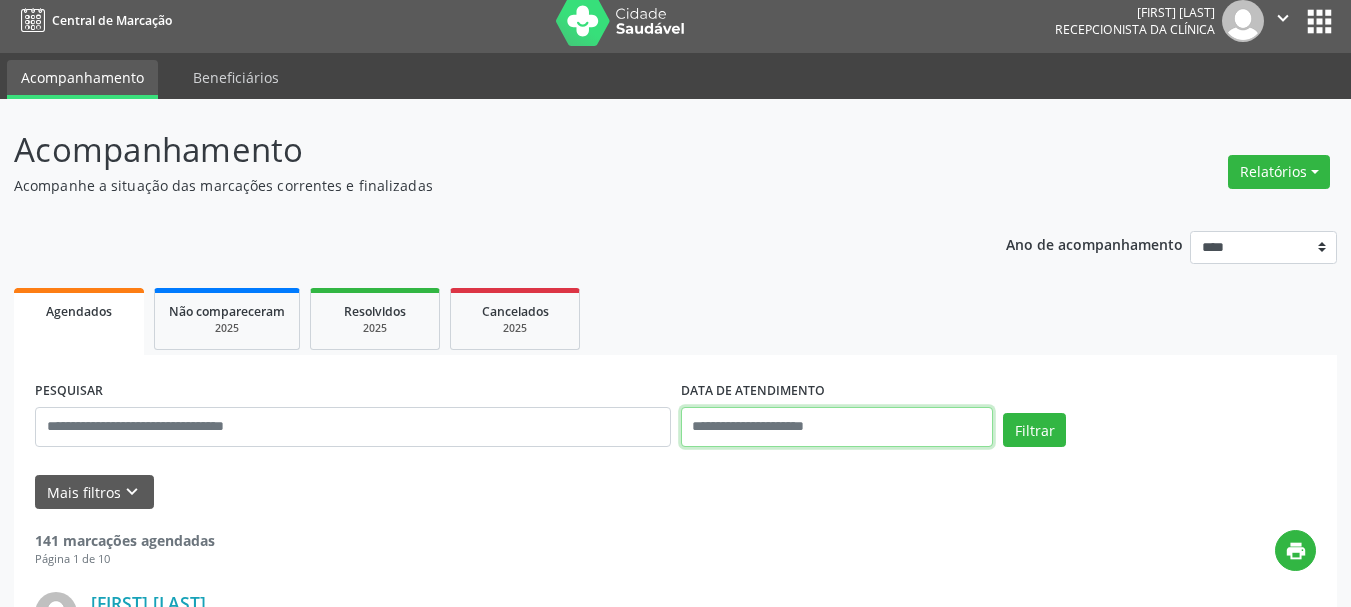 click at bounding box center (837, 427) 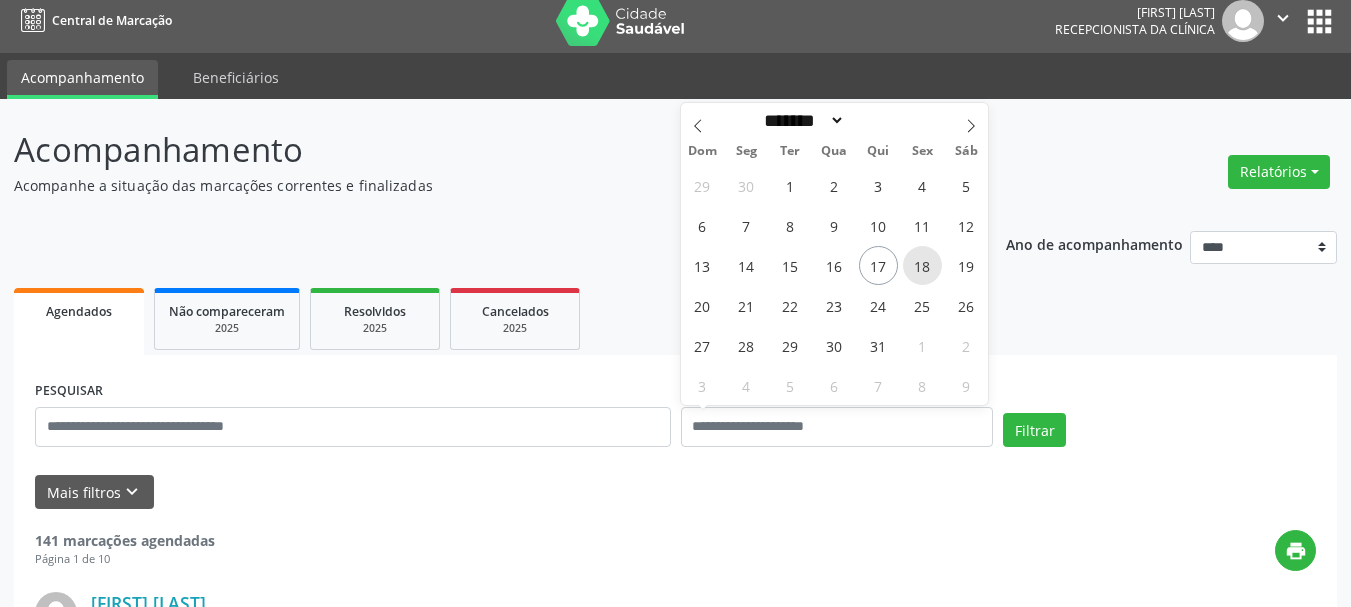 click on "18" at bounding box center [922, 265] 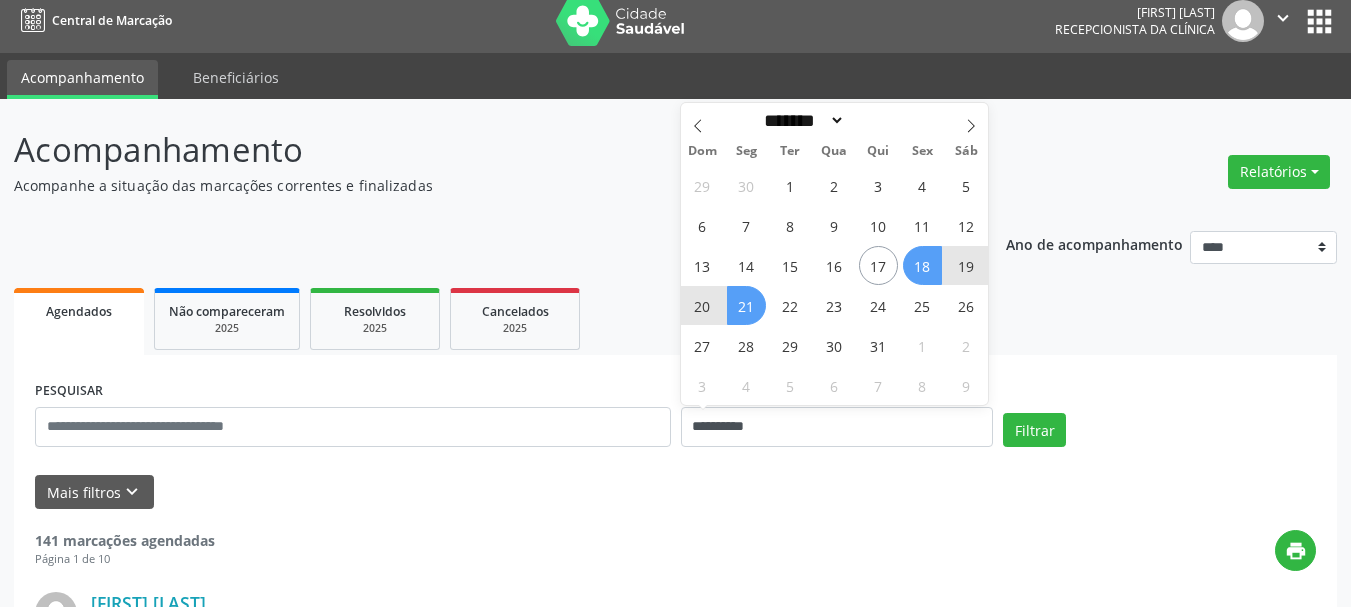 click on "21" at bounding box center (746, 305) 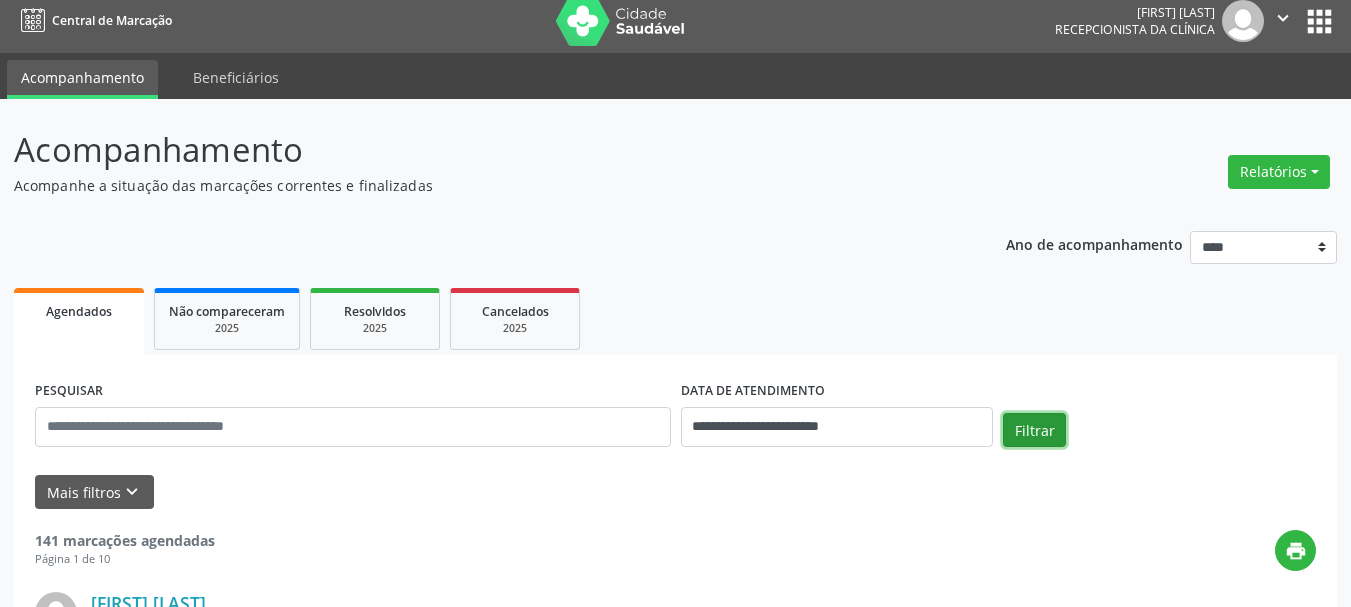 click on "Filtrar" at bounding box center (1034, 430) 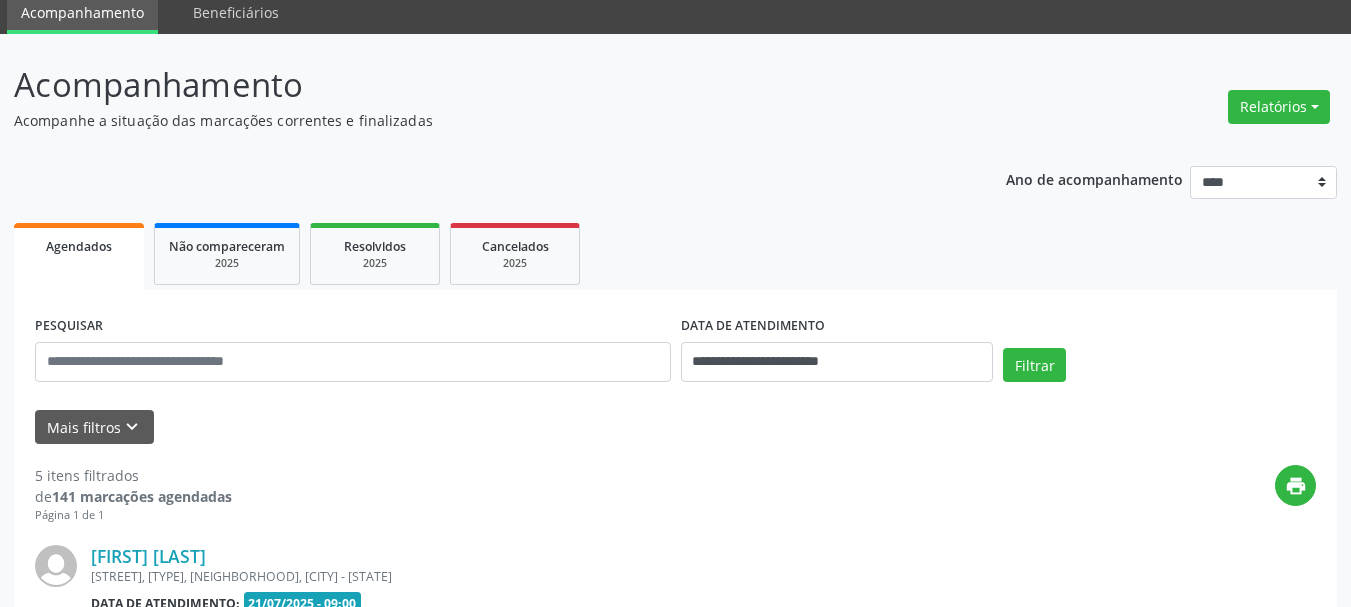 scroll, scrollTop: 276, scrollLeft: 0, axis: vertical 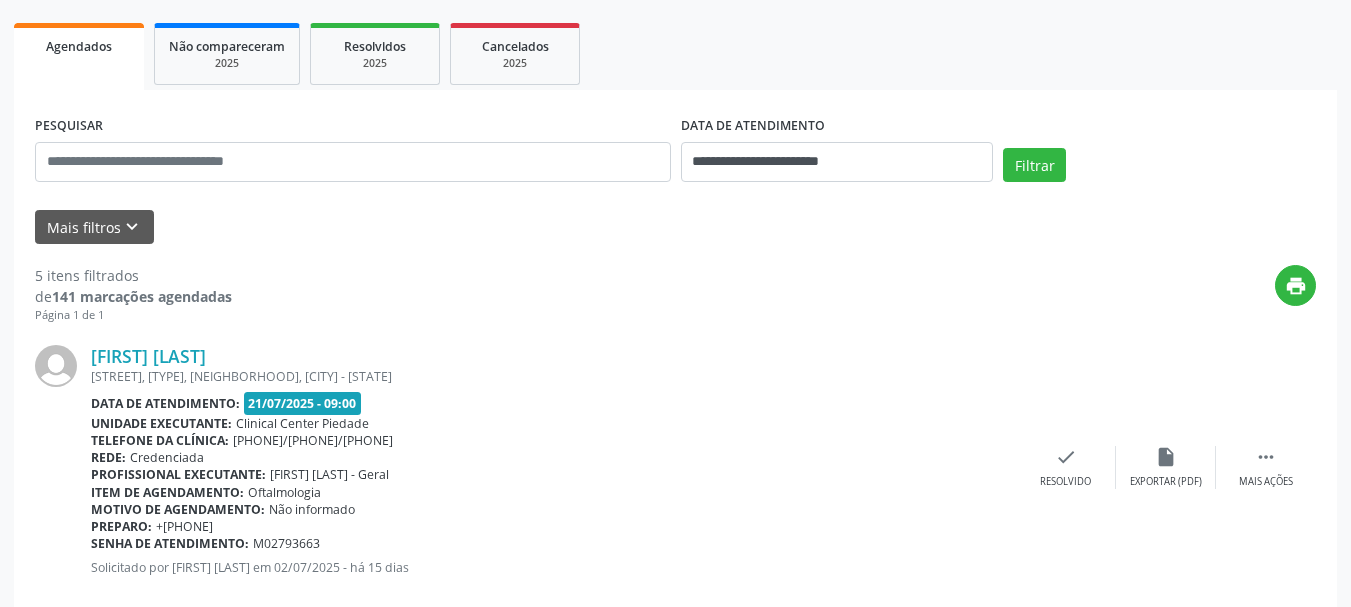 click at bounding box center [63, 467] 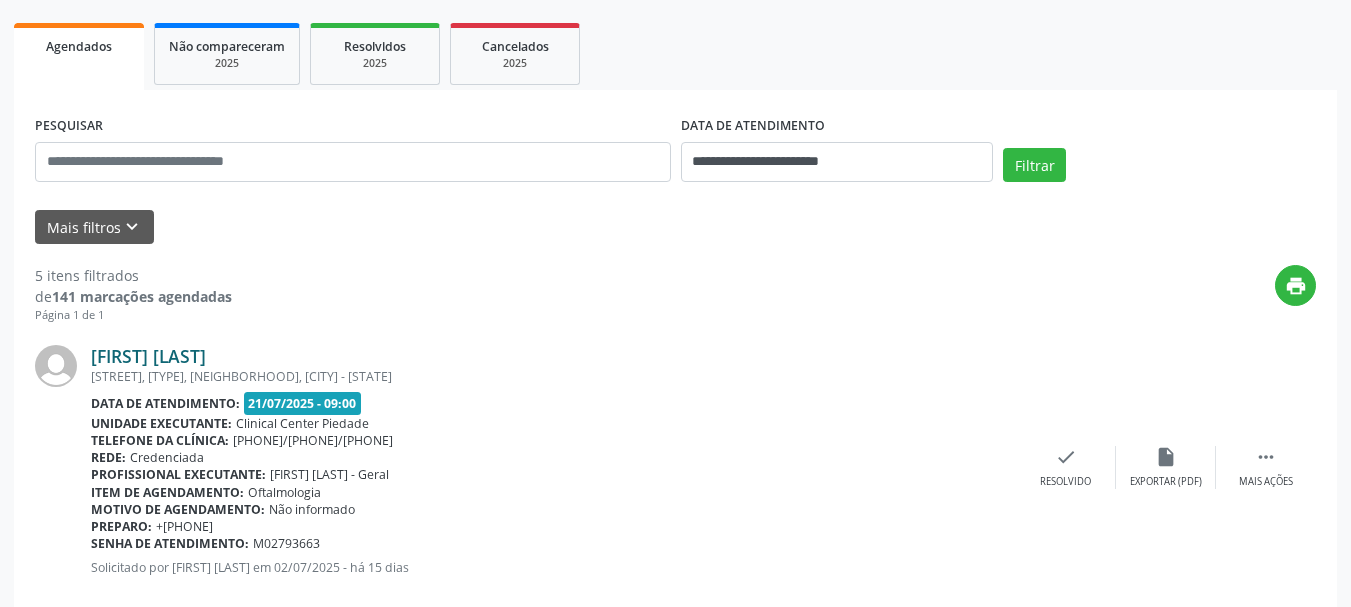 click on "[FIRST] [LAST]" at bounding box center (148, 356) 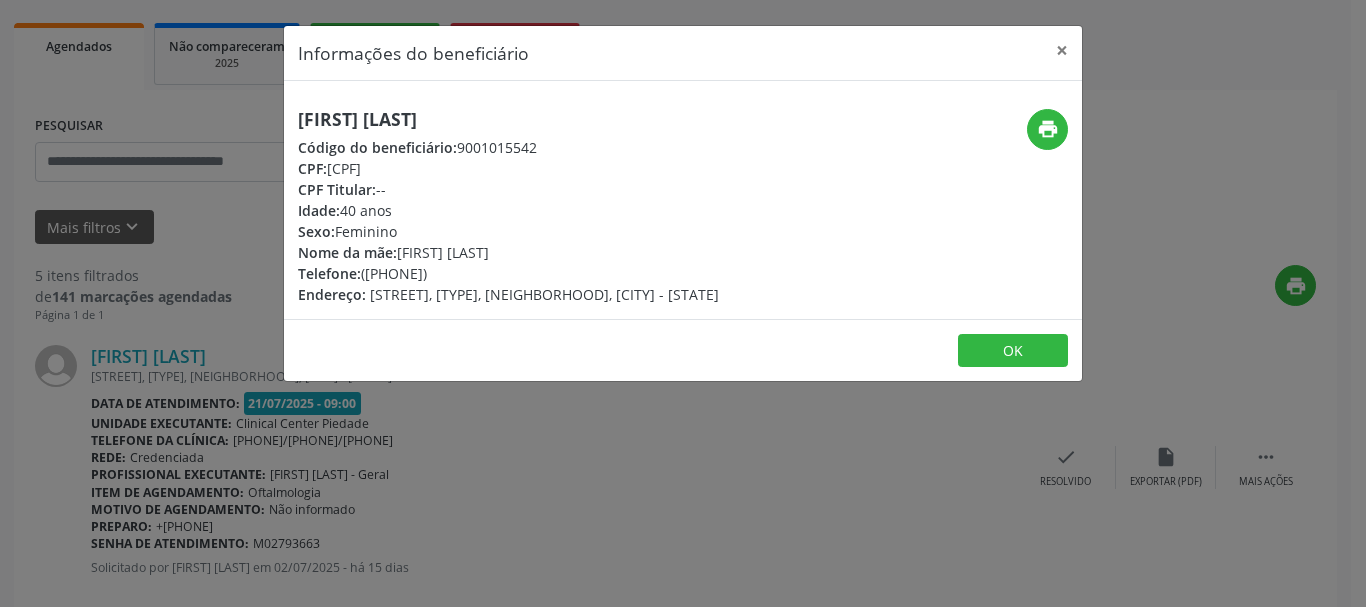 click on "CPF:
[CPF]" at bounding box center [508, 168] 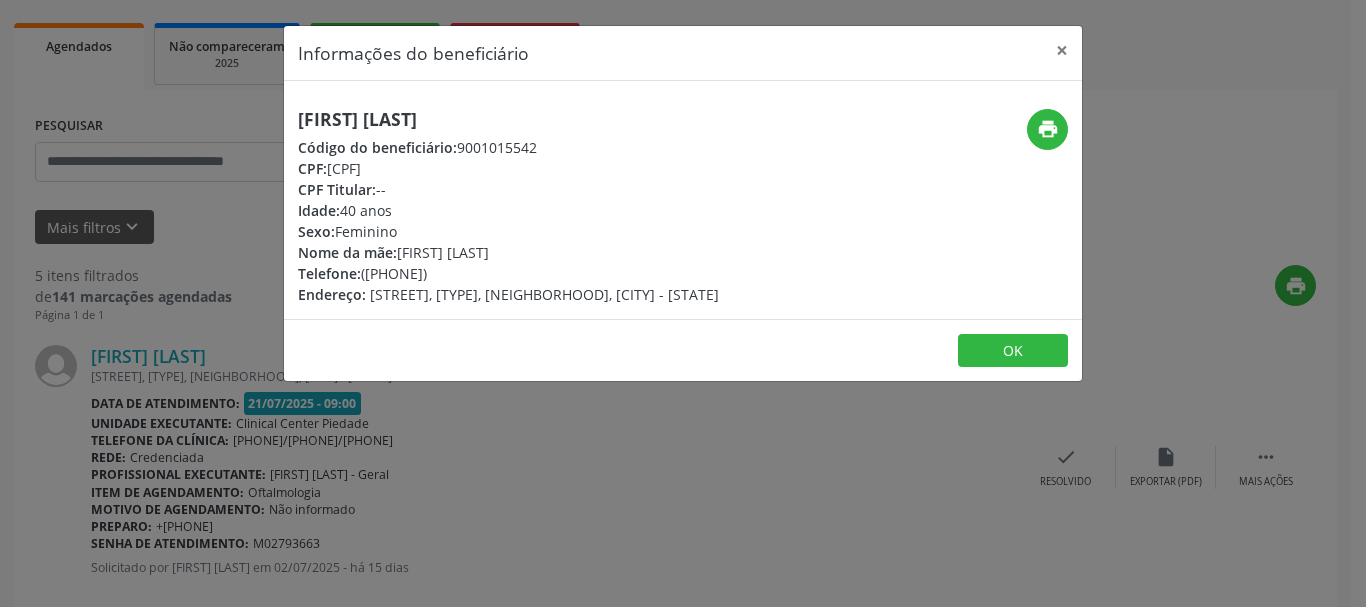 click on "Código do beneficiário:
9001015542" at bounding box center [508, 147] 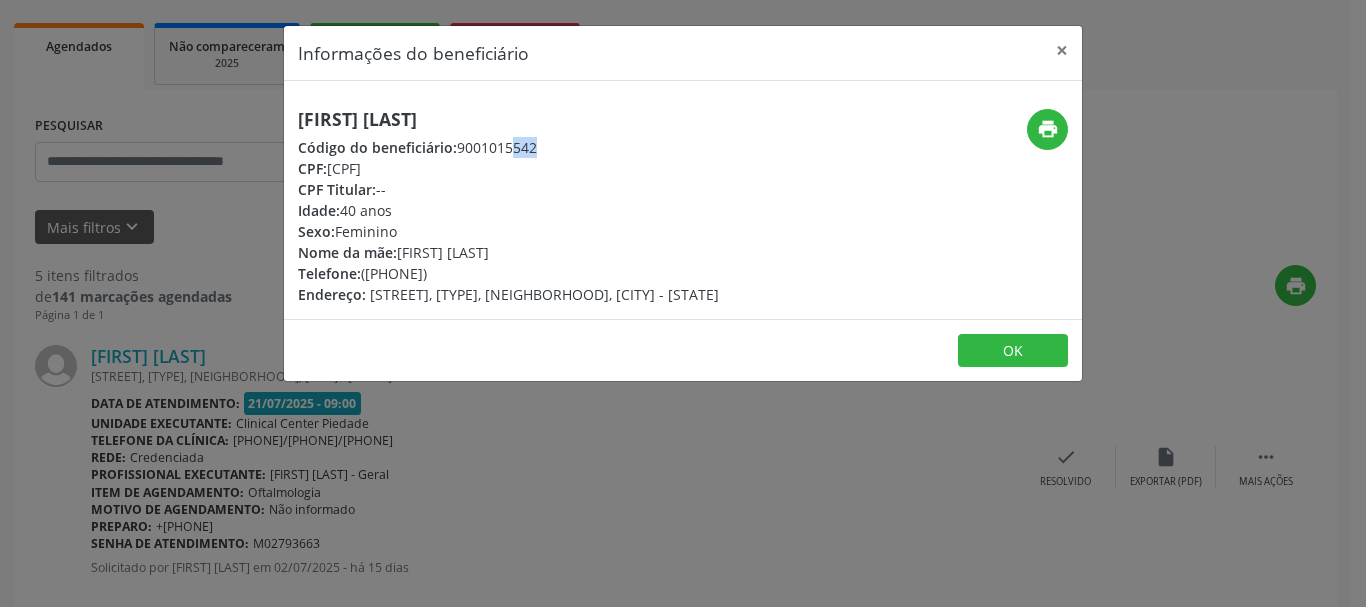 copy on "9001015542" 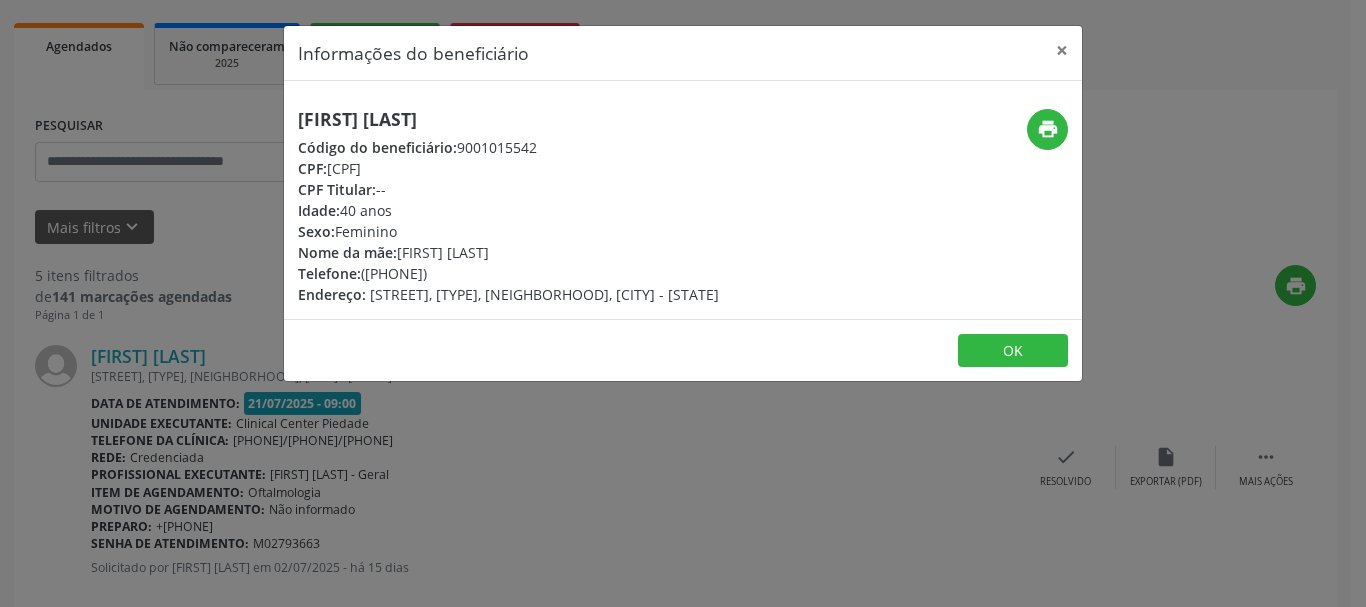 drag, startPoint x: 493, startPoint y: 267, endPoint x: 477, endPoint y: 267, distance: 16 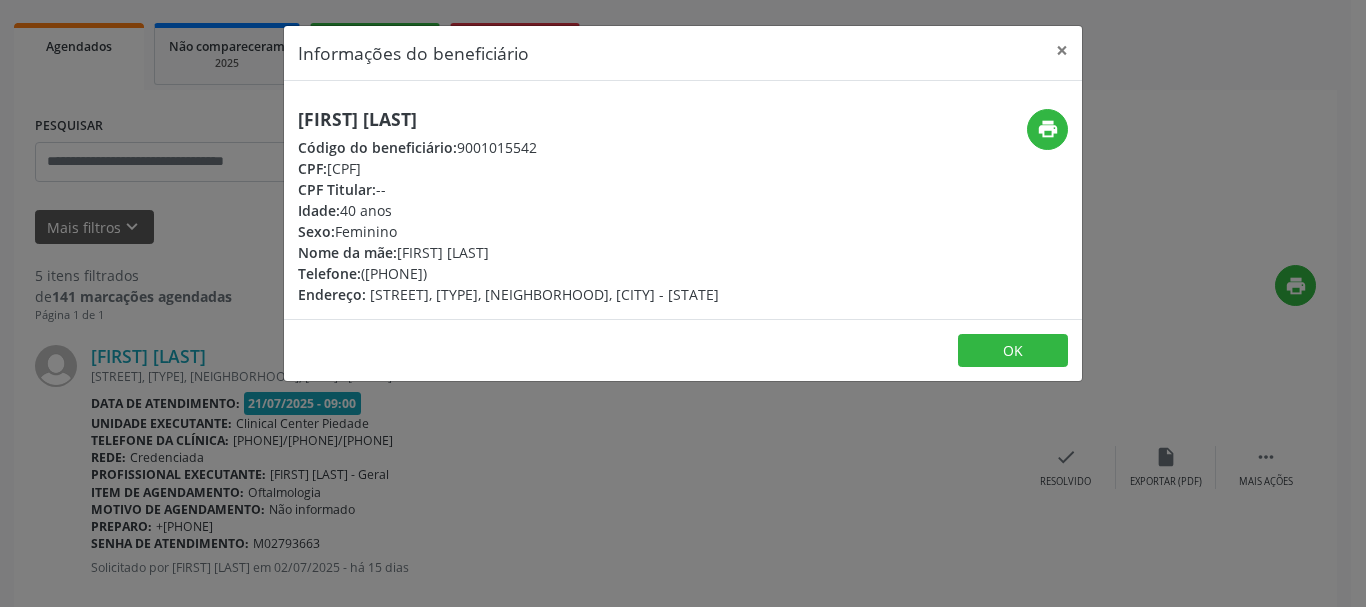 copy on "([PHONE])" 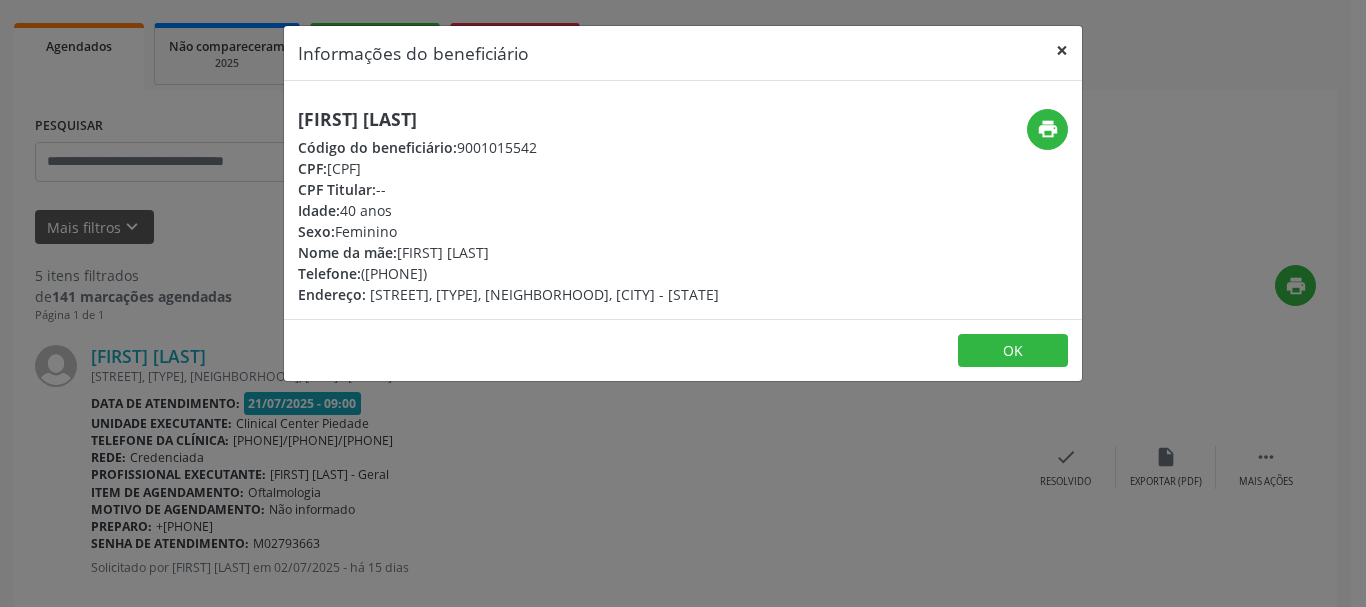 click on "×" at bounding box center [1062, 50] 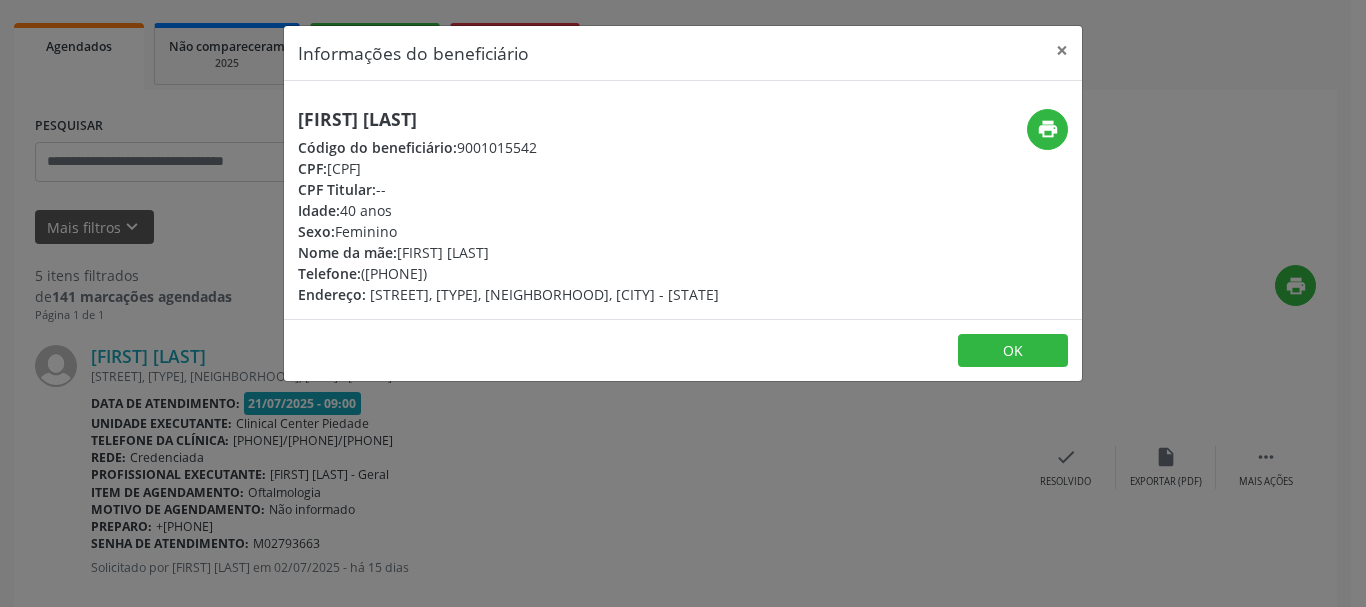 click on "Agendados   Não compareceram
2025
Resolvidos
2025
Cancelados
2025" at bounding box center (675, 54) 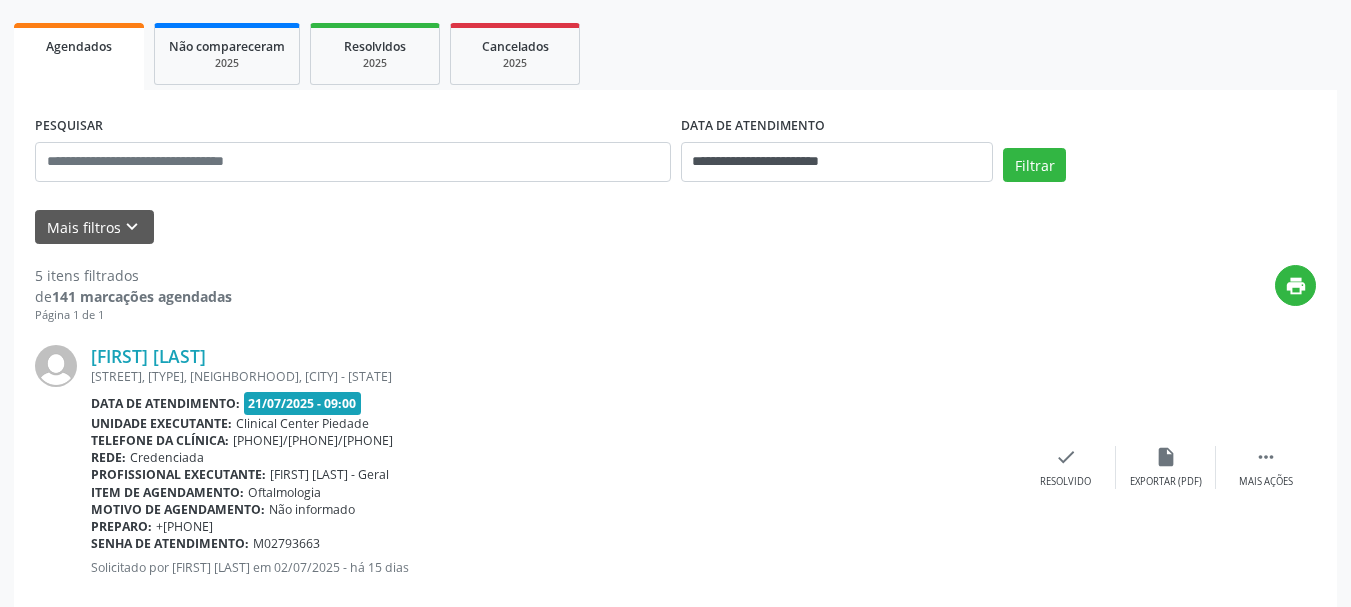 scroll, scrollTop: 576, scrollLeft: 0, axis: vertical 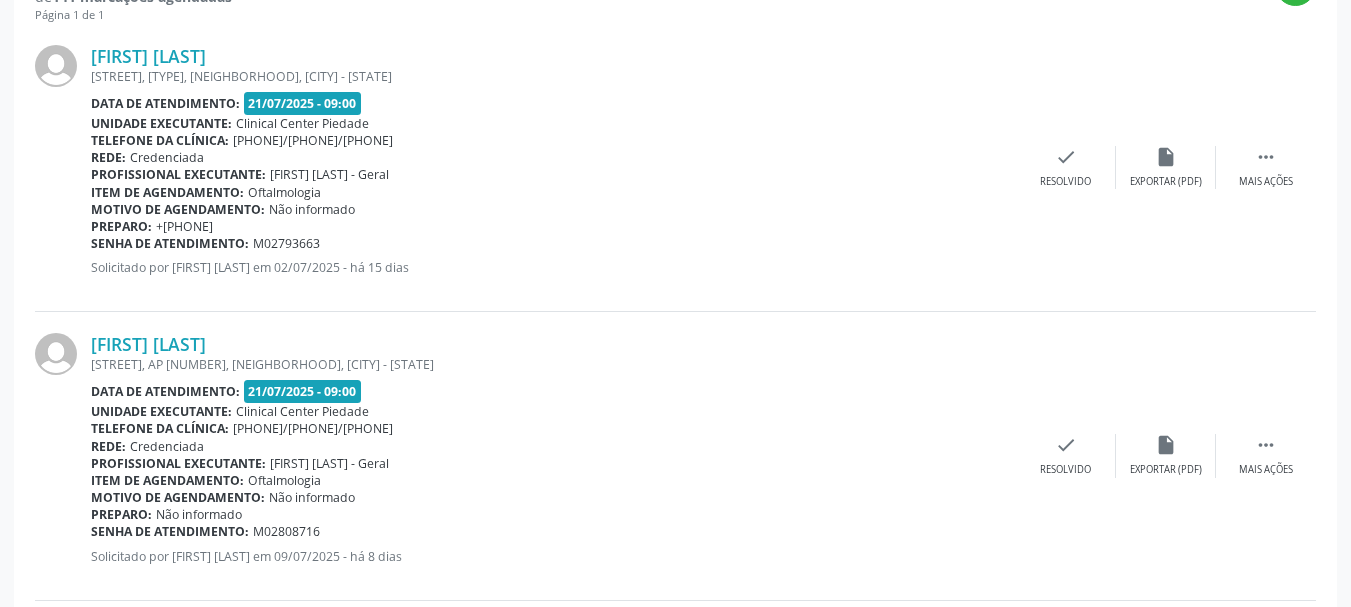 click on "[FIRST] [LAST]" at bounding box center [553, 344] 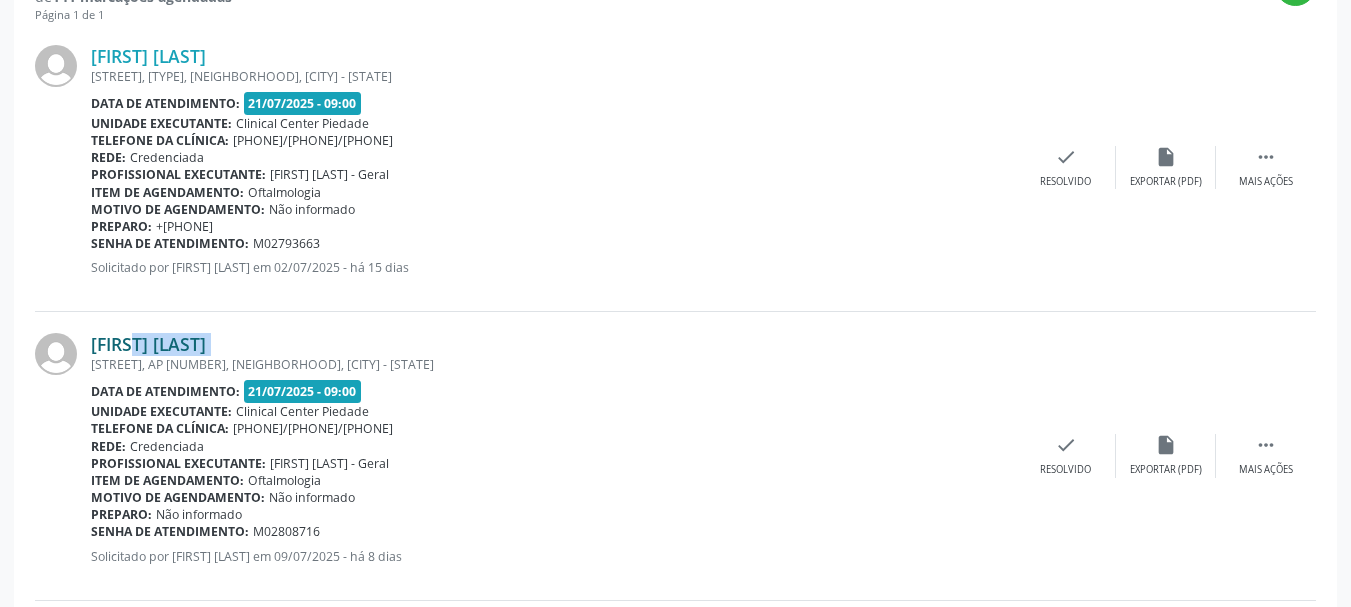 copy on "[FIRST] [LAST]" 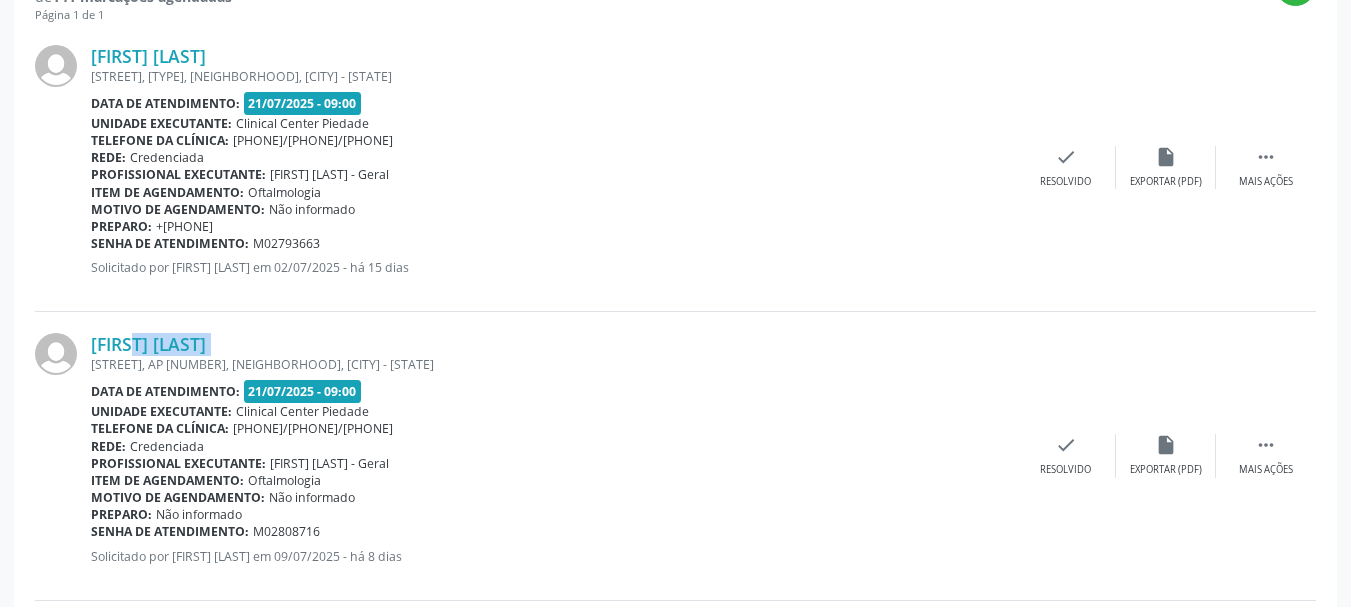 drag, startPoint x: 300, startPoint y: 339, endPoint x: 207, endPoint y: 100, distance: 256.45663 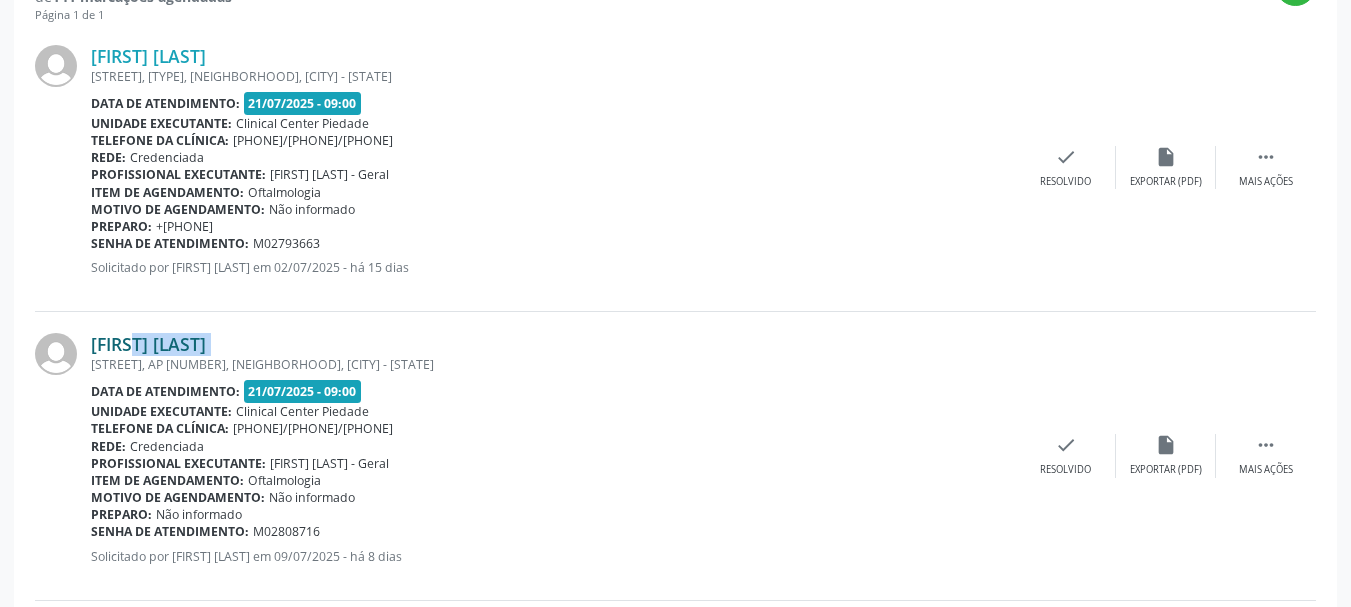 click on "[FIRST] [LAST]" at bounding box center (148, 344) 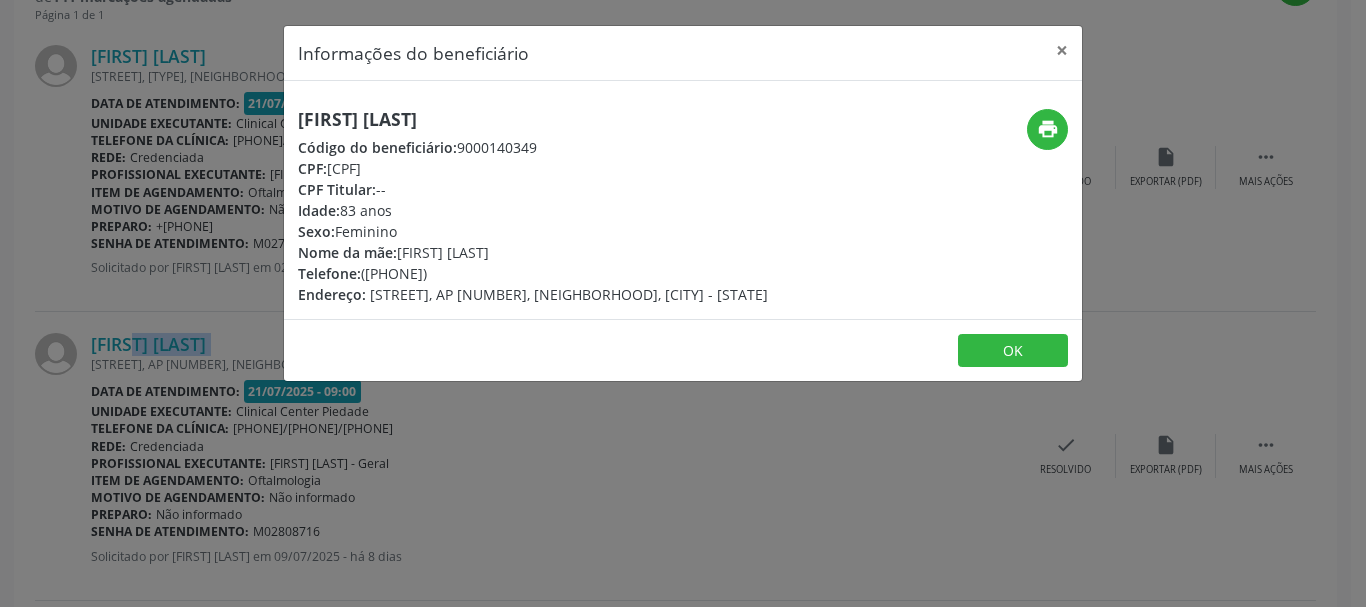 copy on "[CPF]" 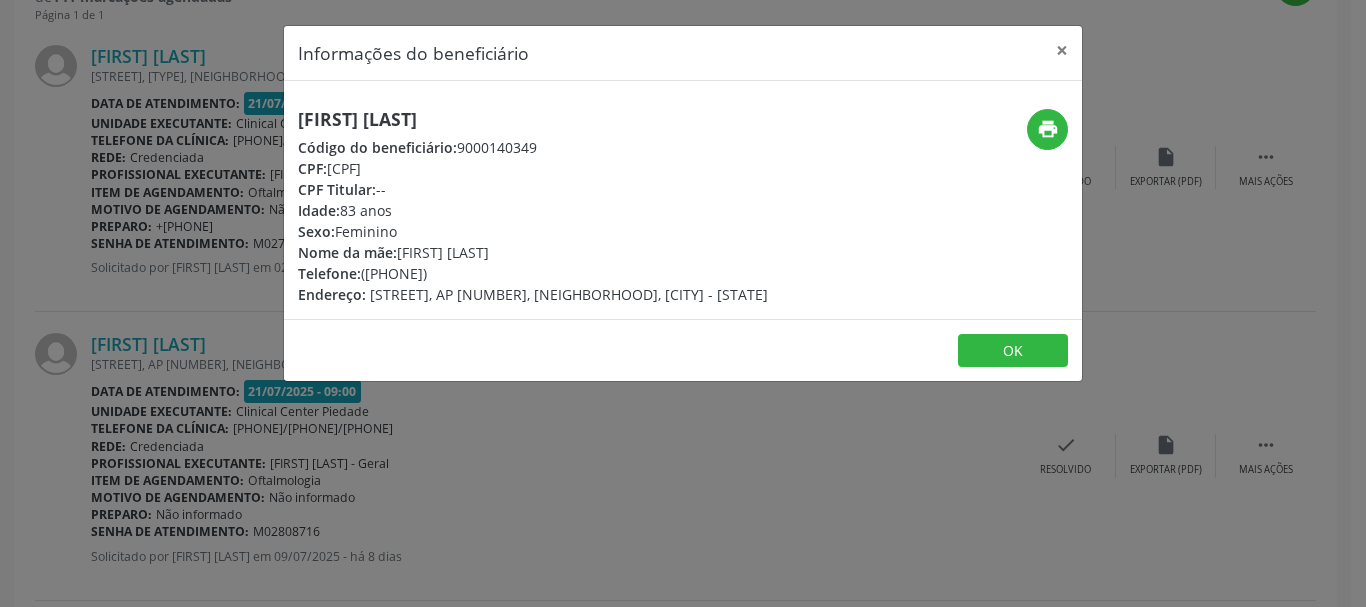 click on "Telefone:
([PHONE])" at bounding box center (533, 273) 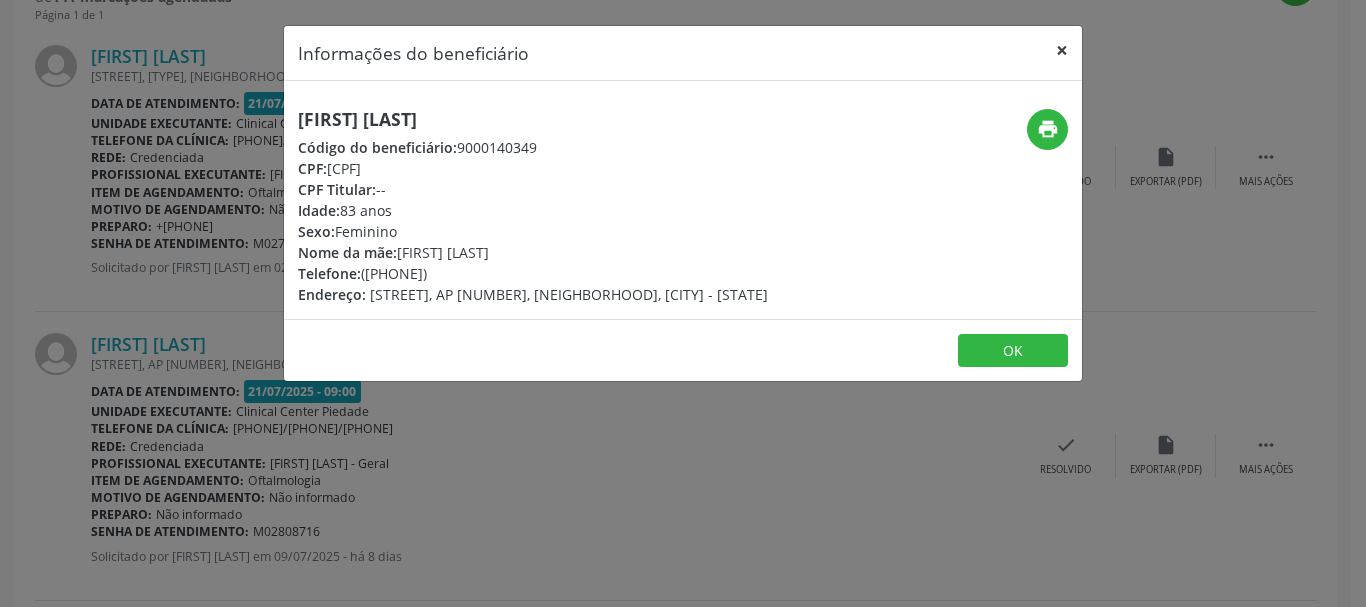 click on "×" at bounding box center (1062, 50) 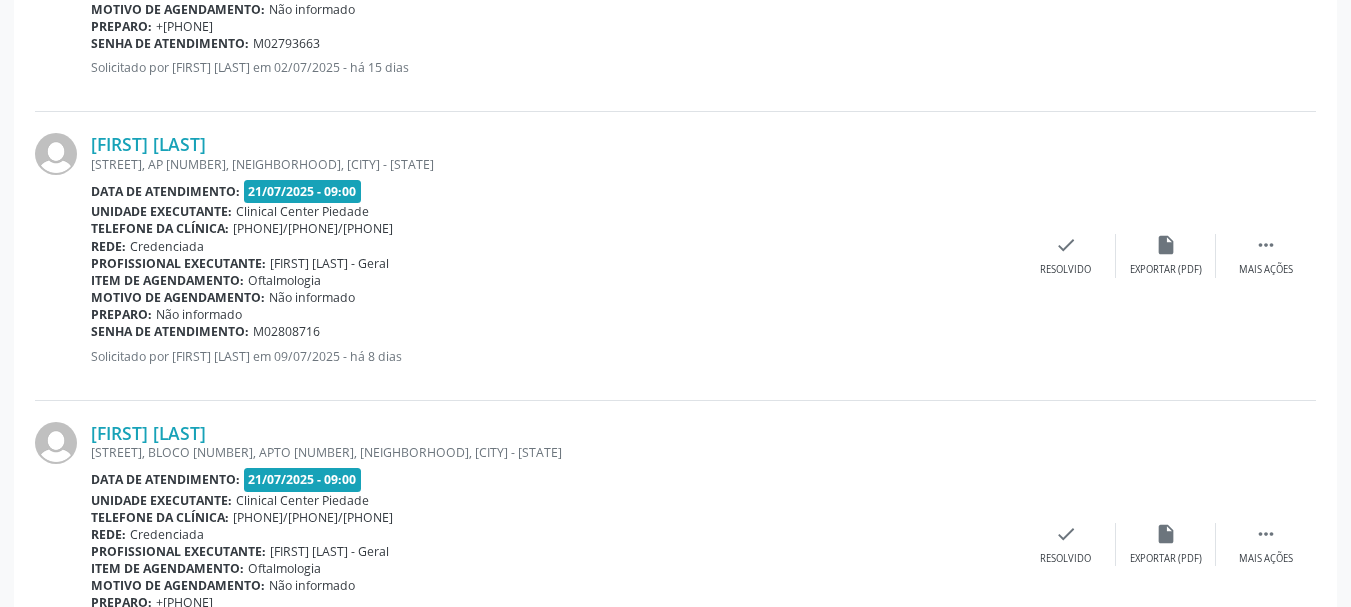 scroll, scrollTop: 876, scrollLeft: 0, axis: vertical 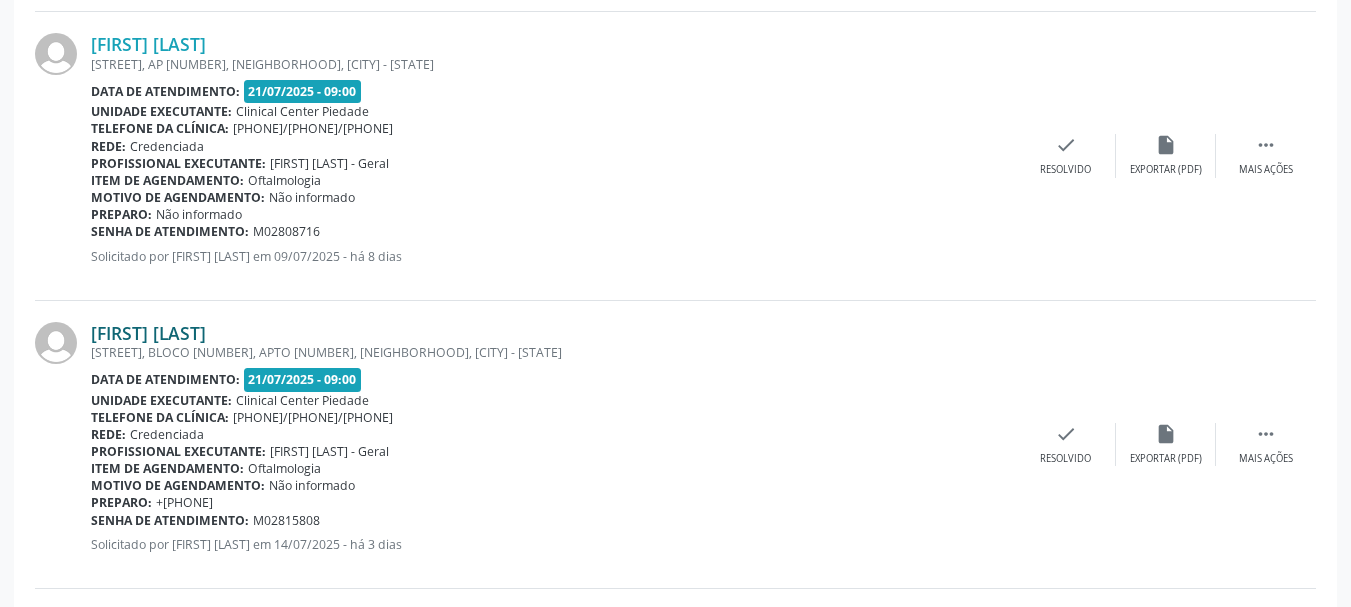 drag, startPoint x: 319, startPoint y: 329, endPoint x: 97, endPoint y: 331, distance: 222.009 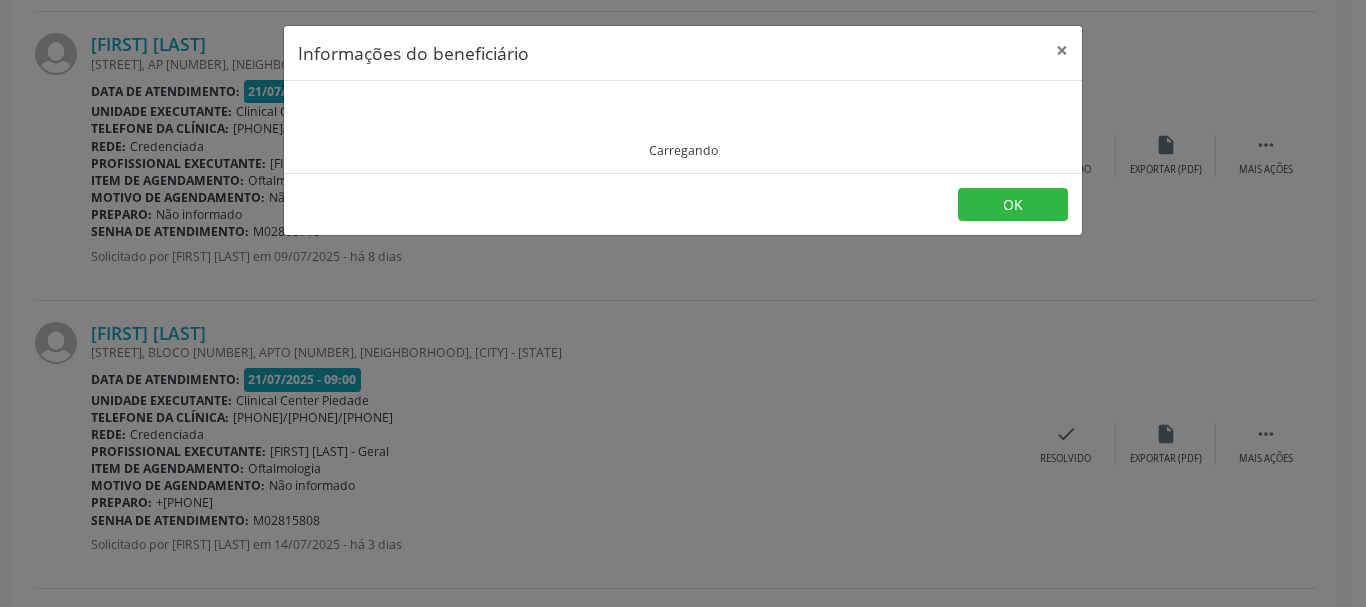 copy on "[FIRST] [LAST]" 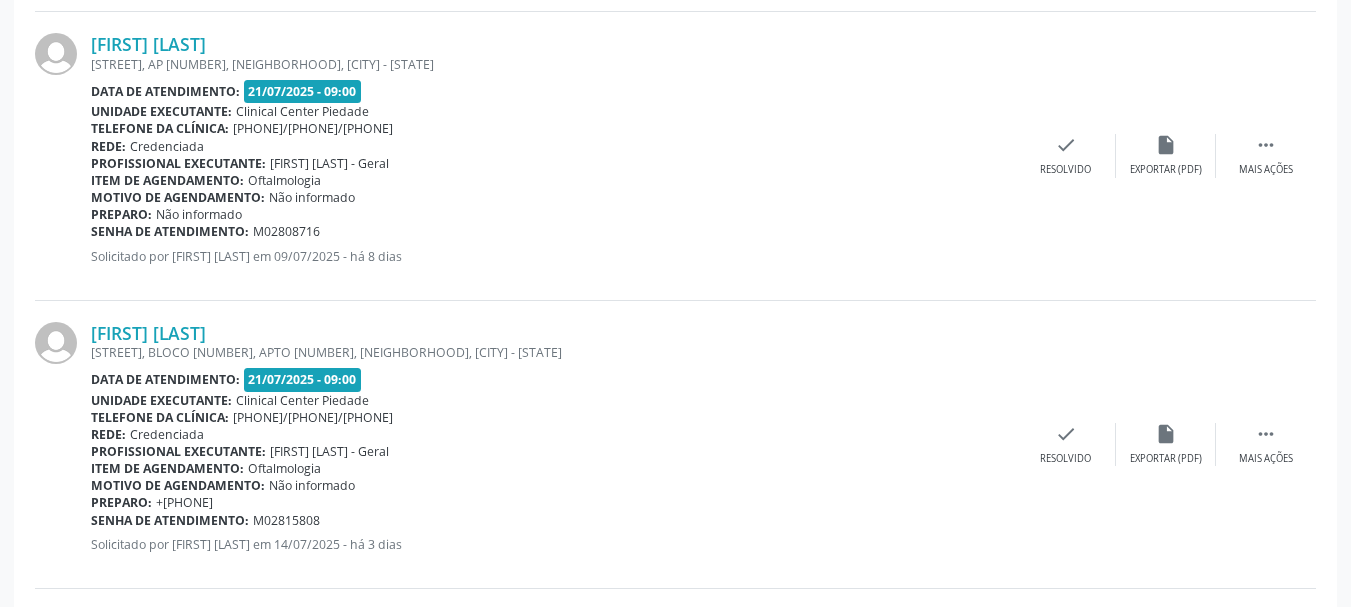 click on "[FIRST] [LAST]
[STREET], [NEIGHBORHOOD], [CITY] - [STATE]
Data de atendimento:
[DATE] - [TIME]
Unidade executante:
[COMPANY_NAME]
Telefone da clínica:
[PHONE]/[PHONE]/[PHONE]
Rede:
Credenciada
Profissional executante:
[FIRST] [LAST] - Geral
Item de agendamento:
Oftalmologia
Motivo de agendamento:
Não informado
Preparo:
Não informado
Senha de atendimento:
[CODE]
Solicitado por [FIRST] [LAST] em [DATE] - há [TIME]

Mais ações
insert_drive_file
Exportar (PDF)
check
Resolvido" at bounding box center (675, 156) 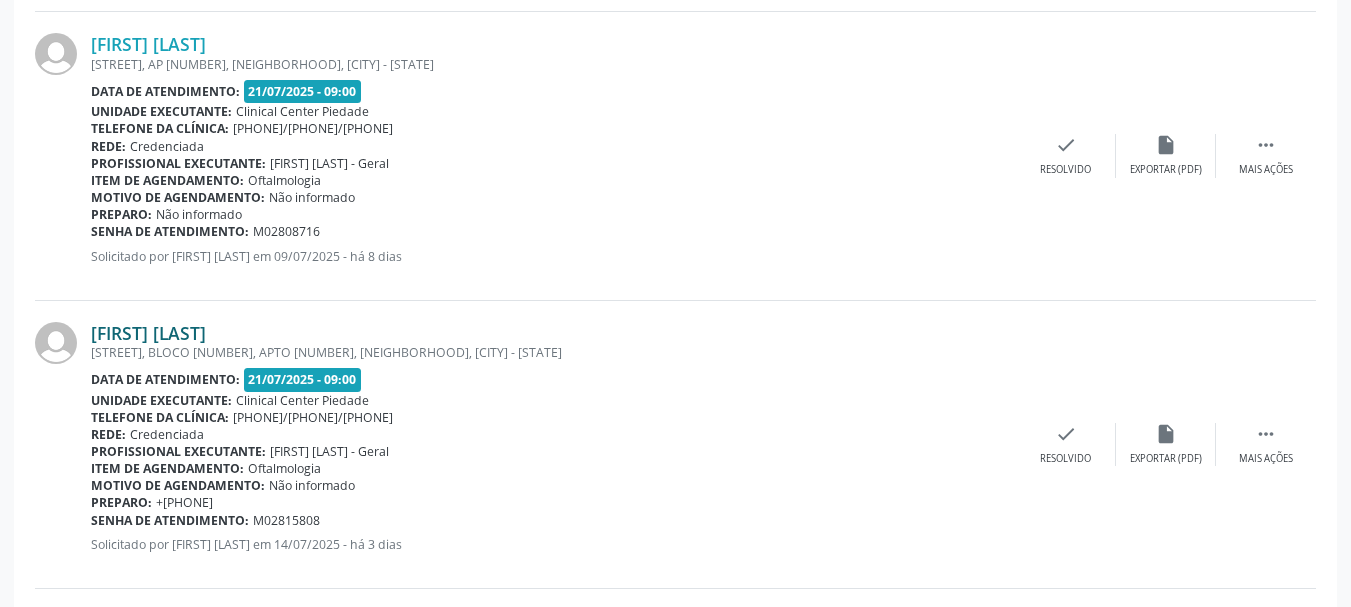 copy on "[FIRST] [LAST]" 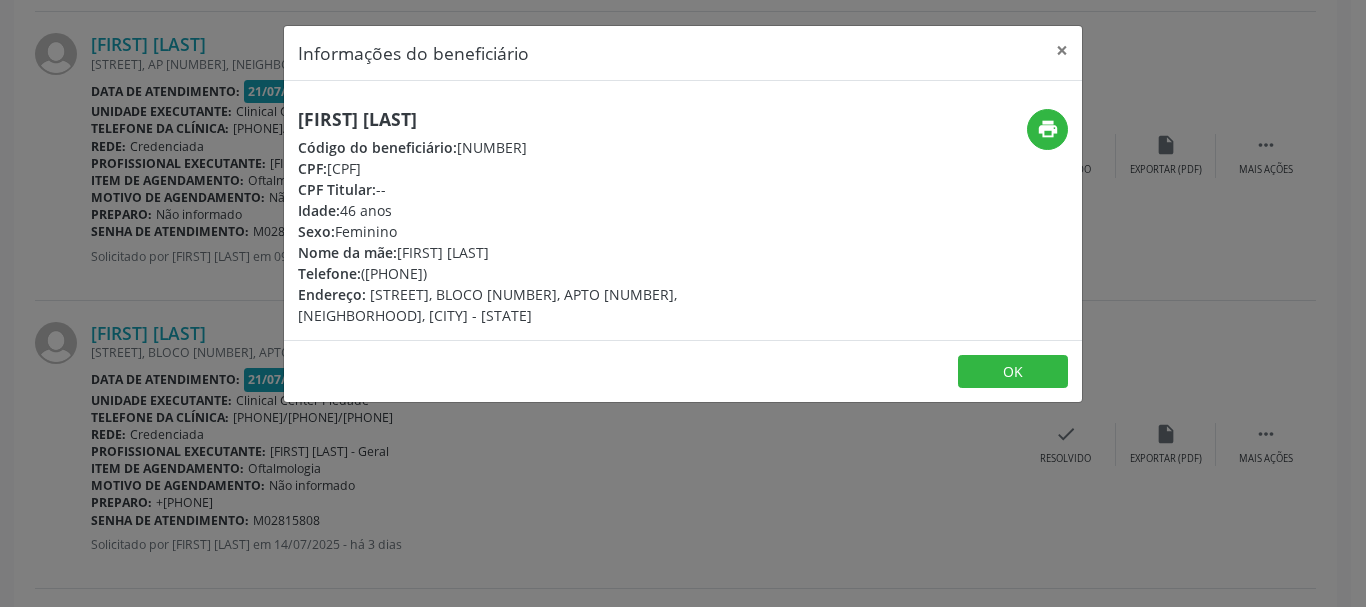 drag, startPoint x: 448, startPoint y: 168, endPoint x: 332, endPoint y: 113, distance: 128.37834 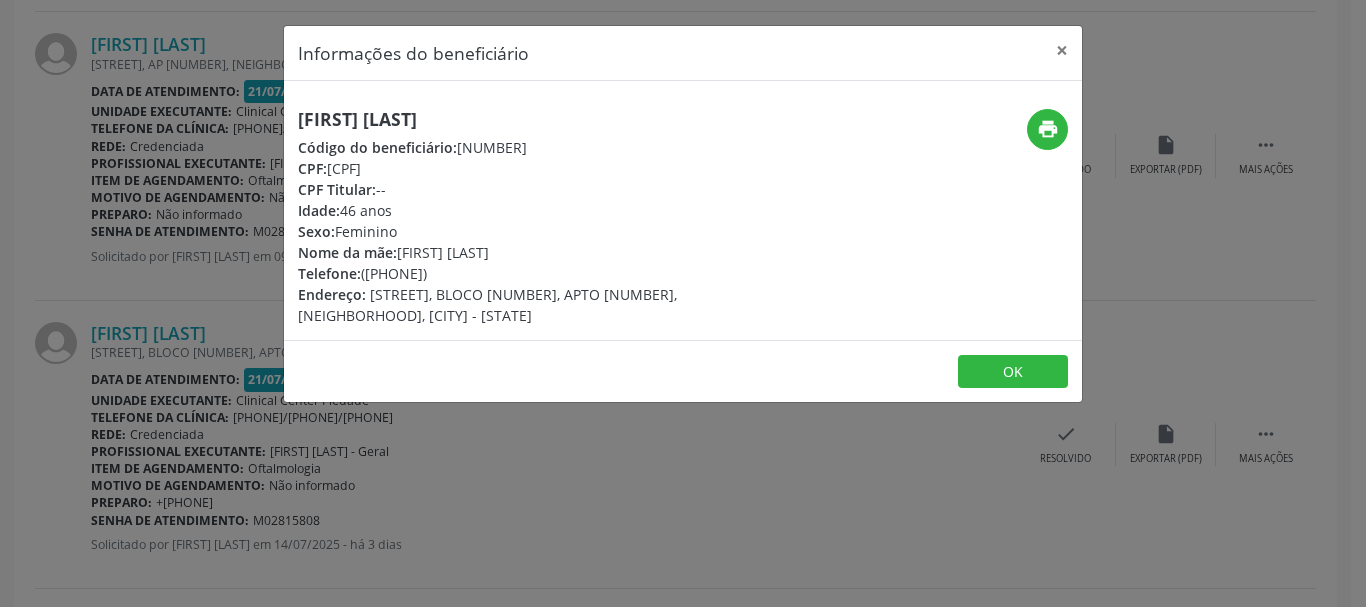 click on "Telefone:
([PHONE])" at bounding box center (550, 273) 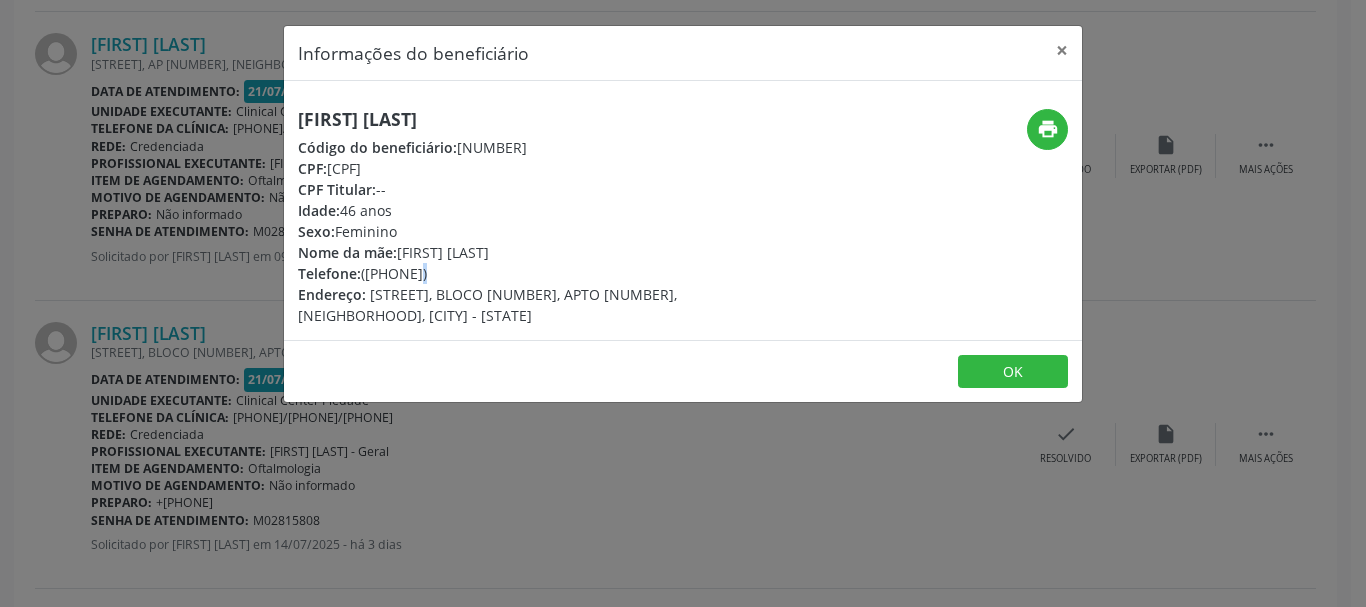 drag, startPoint x: 478, startPoint y: 274, endPoint x: 370, endPoint y: 279, distance: 108.11568 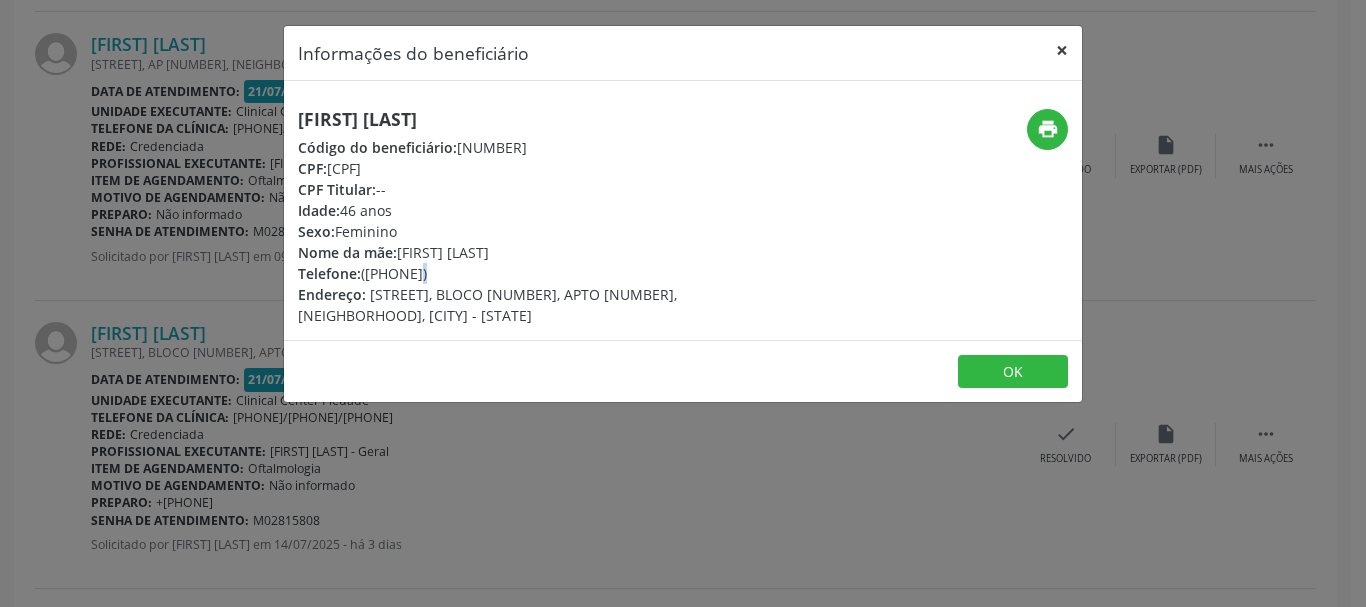 click on "×" at bounding box center [1062, 50] 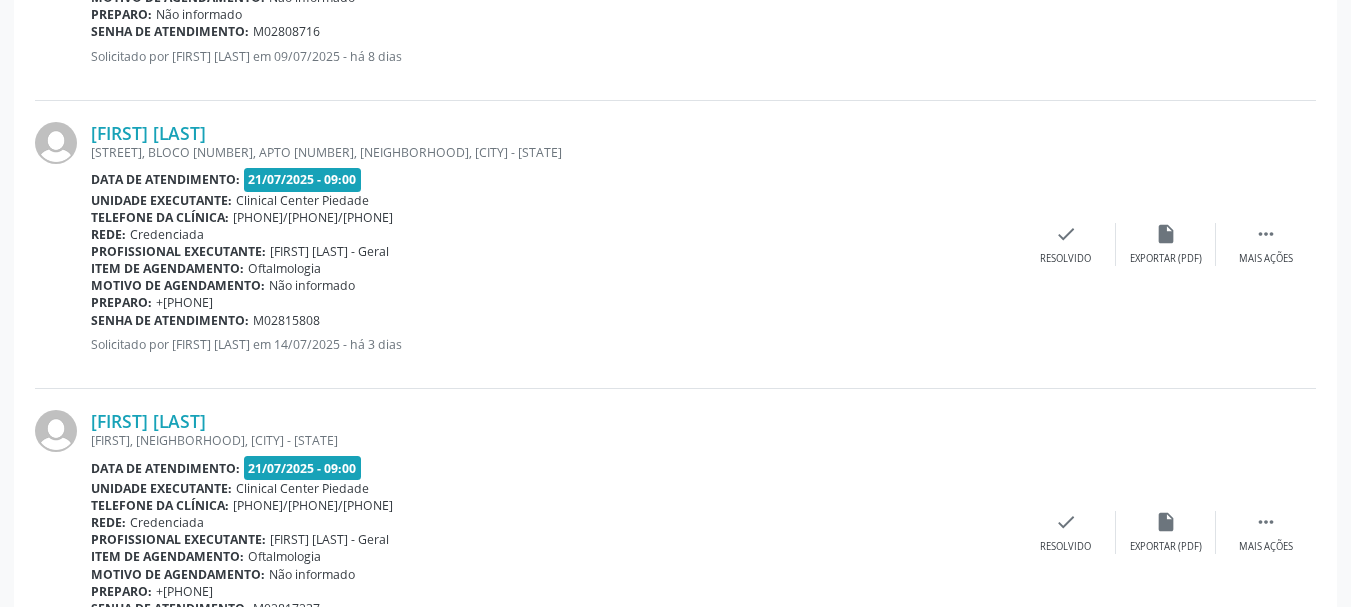 scroll, scrollTop: 1176, scrollLeft: 0, axis: vertical 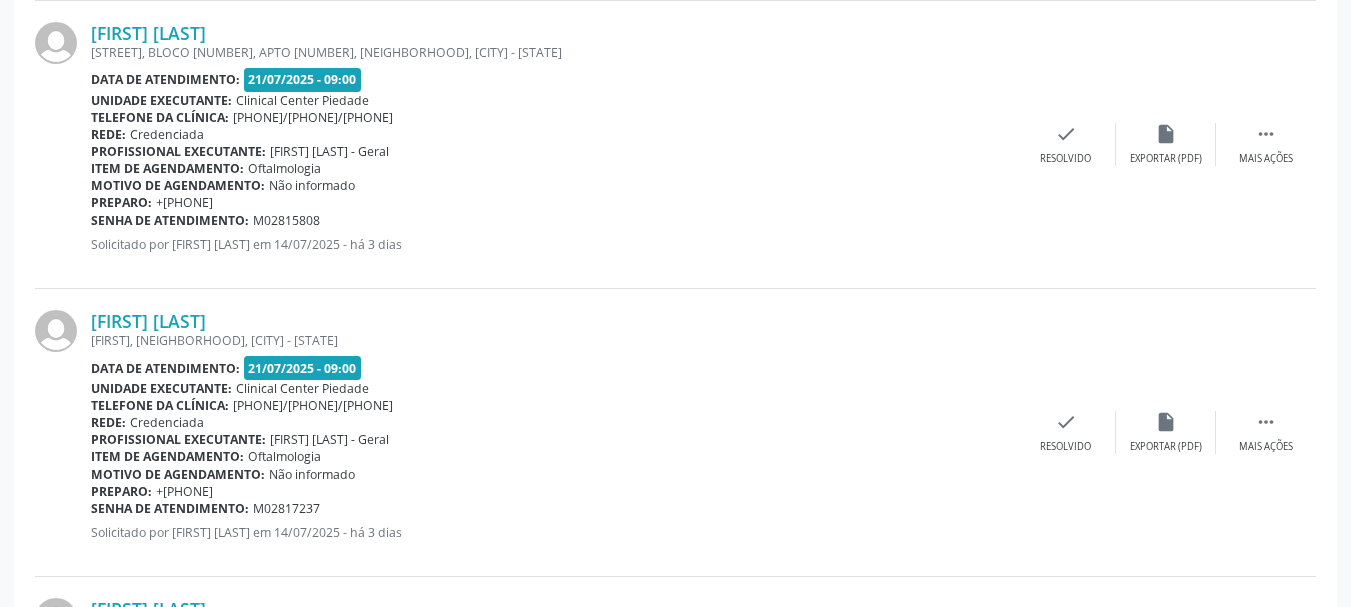 drag, startPoint x: 342, startPoint y: 317, endPoint x: 108, endPoint y: 261, distance: 240.60756 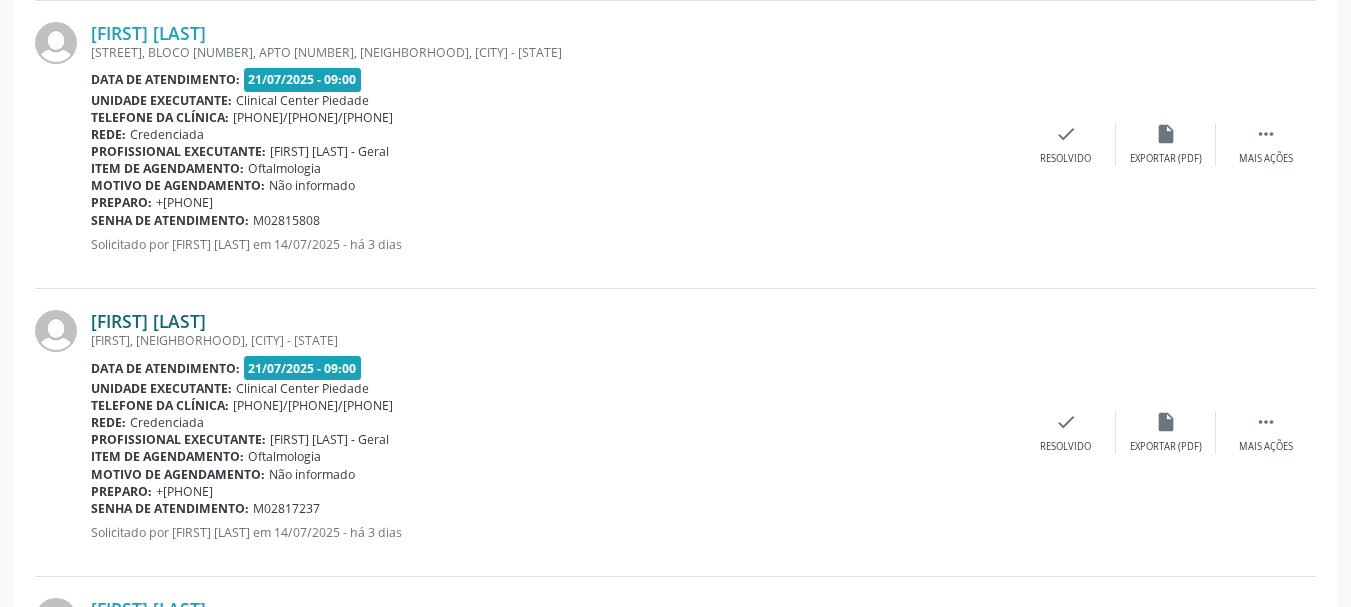 click on "[FIRST] [LAST]" at bounding box center [148, 321] 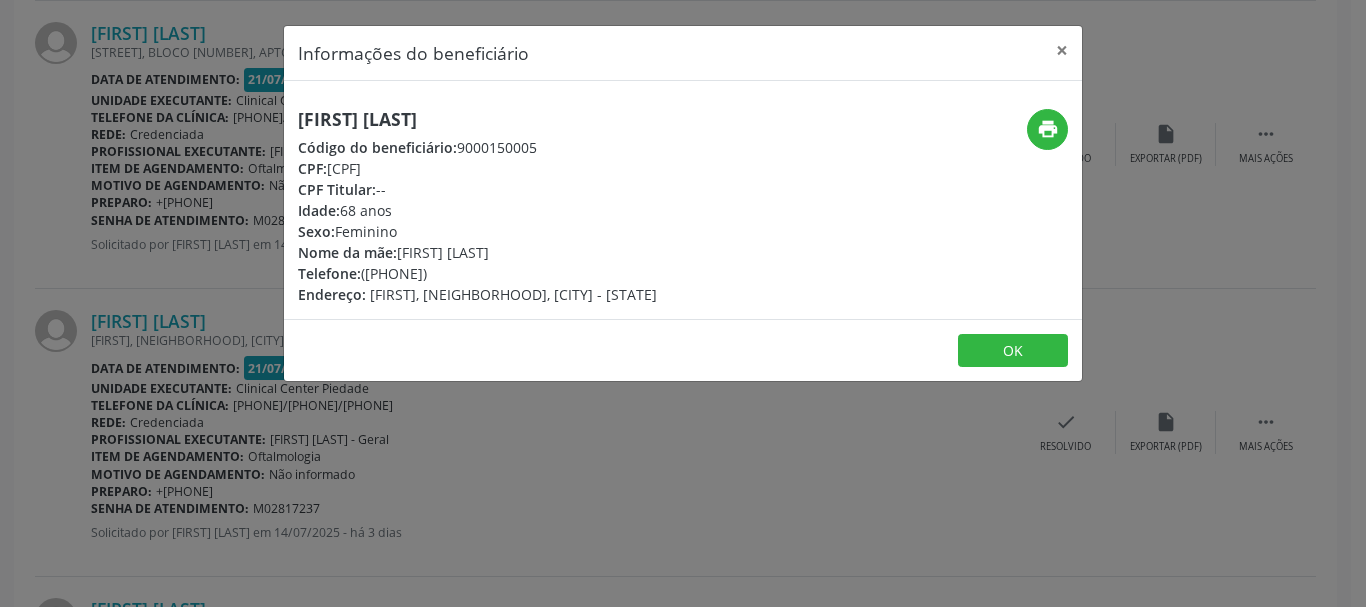 drag, startPoint x: 561, startPoint y: 143, endPoint x: 464, endPoint y: 150, distance: 97.25225 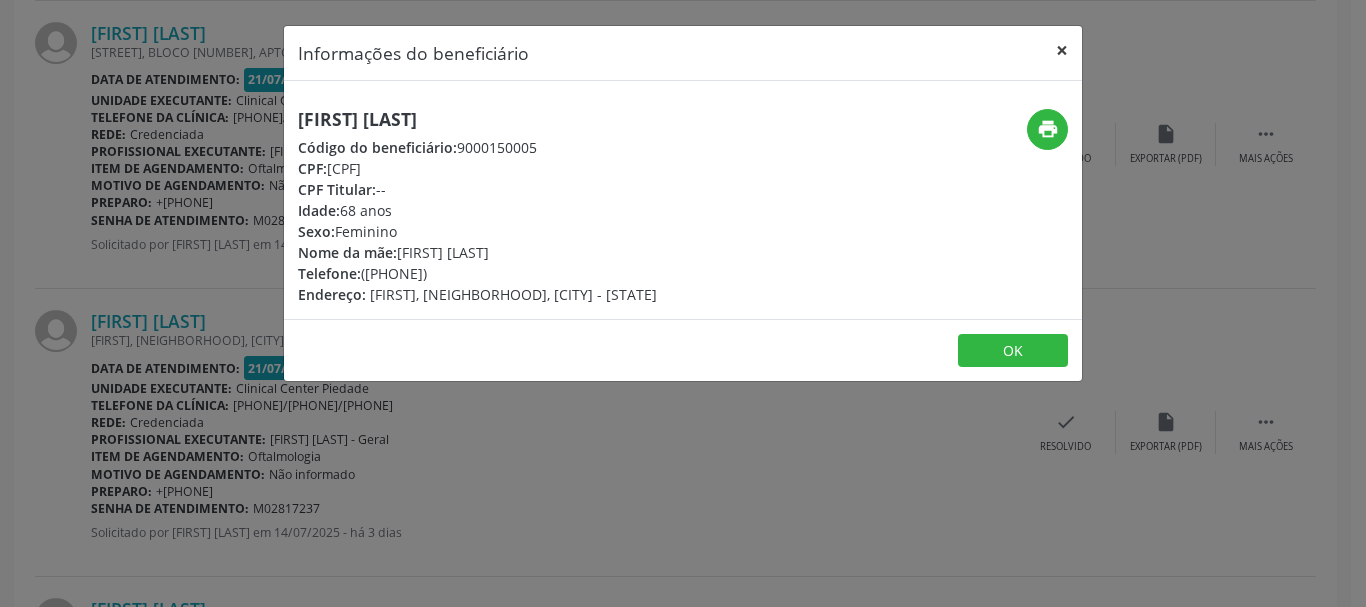 click on "×" at bounding box center (1062, 50) 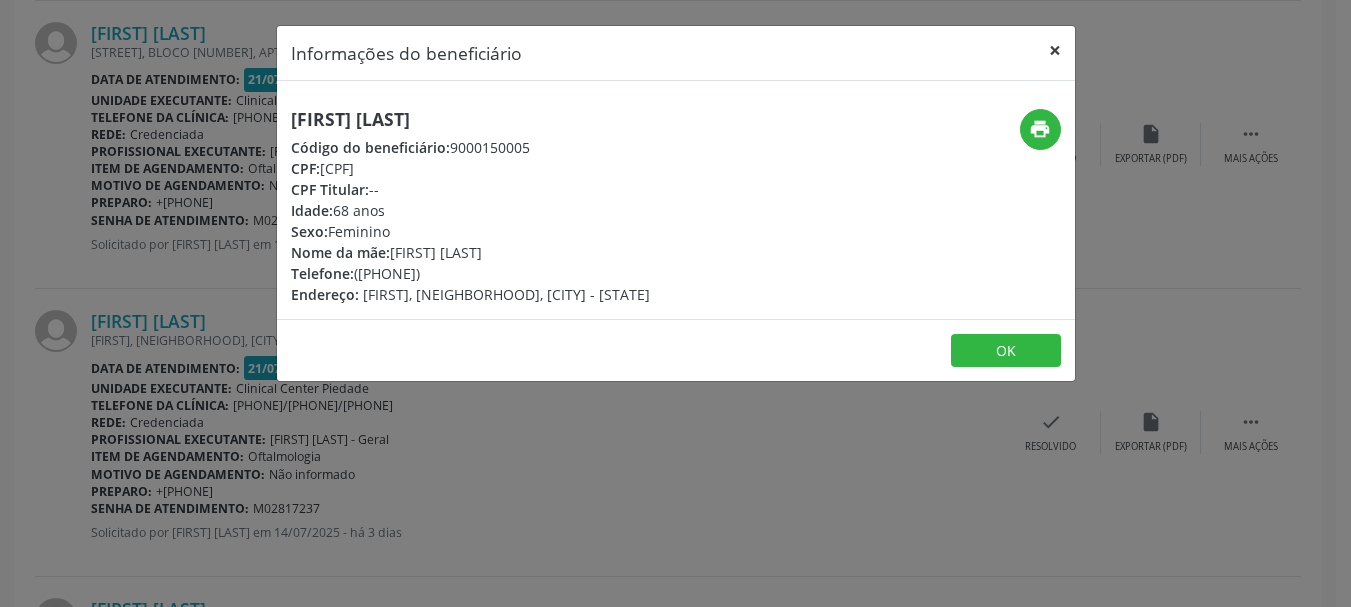 click on "[FIRST] [LAST]
[STREET], BLOCO [NUMBER], APTO [NUMBER], [NEIGHBORHOOD], [CITY] - [STATE]
Data de atendimento:
[DATE] - [TIME]
Unidade executante:
[COMPANY_NAME]
Telefone da clínica:
[PHONE]/[PHONE]/[PHONE]
Rede:
Credenciada
Profissional executante:
[FIRST] [LAST] - Geral
Item de agendamento:
Oftalmologia
Motivo de agendamento:
Não informado
Preparo:
+[PHONE]
Senha de atendimento:
[CODE]
Solicitado por [FIRST] [LAST] em [DATE] - há [TIME]

Mais ações
insert_drive_file
Exportar (PDF)
check
Resolvido" at bounding box center [668, 145] 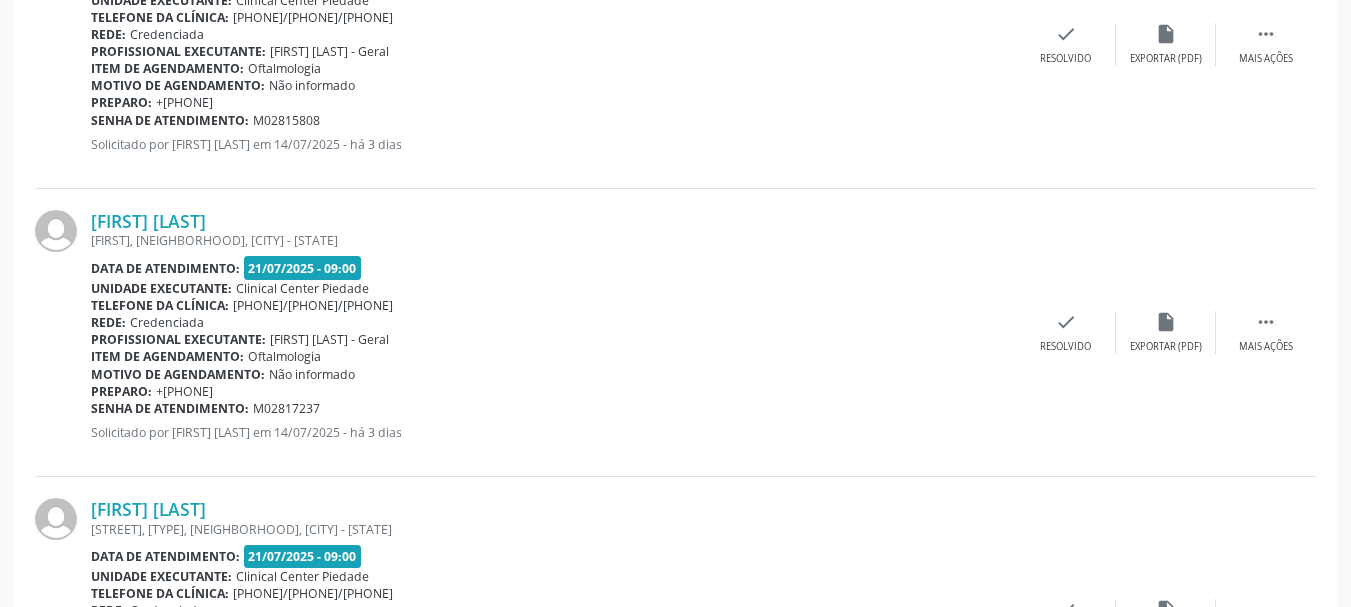 scroll, scrollTop: 1468, scrollLeft: 0, axis: vertical 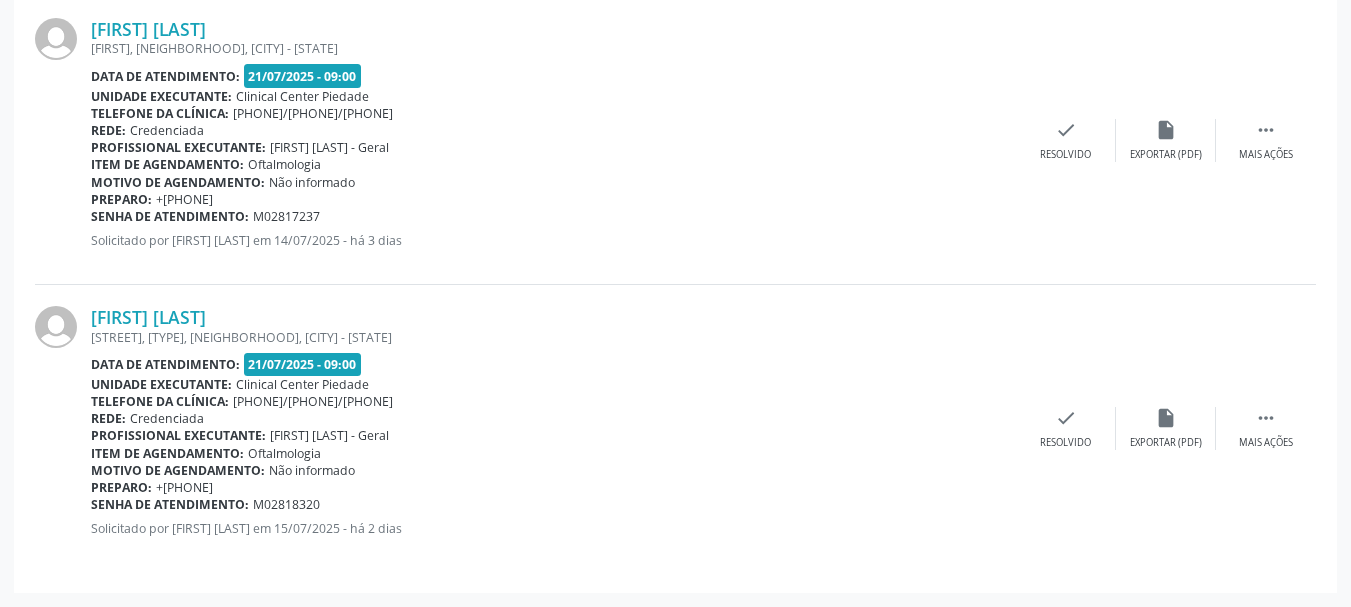 click on "[FIRST] [LAST]" at bounding box center (553, 317) 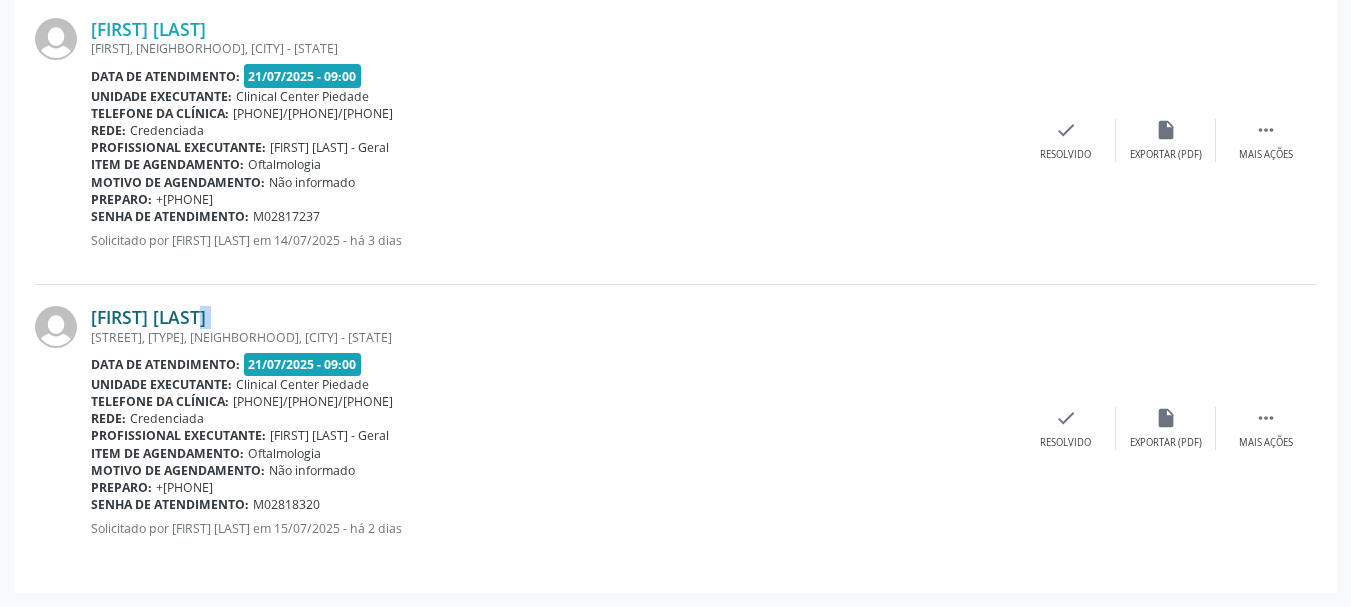 drag, startPoint x: 338, startPoint y: 310, endPoint x: 232, endPoint y: 316, distance: 106.16968 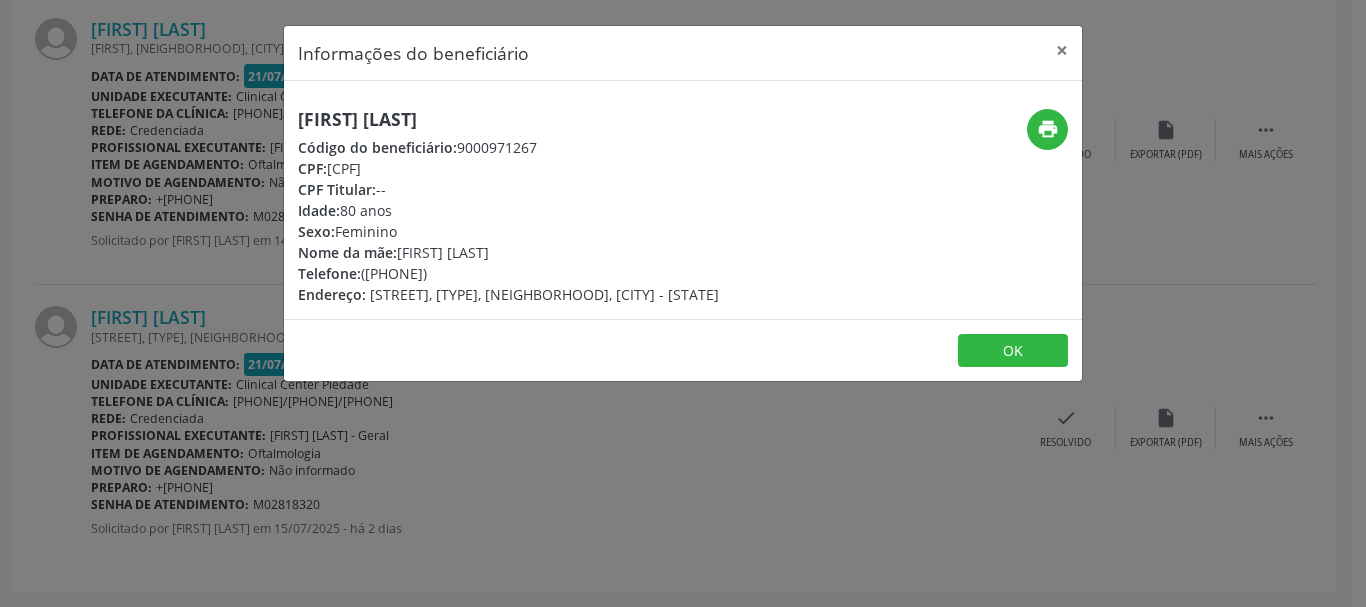 click on "[FIRST] [LAST]" at bounding box center (508, 119) 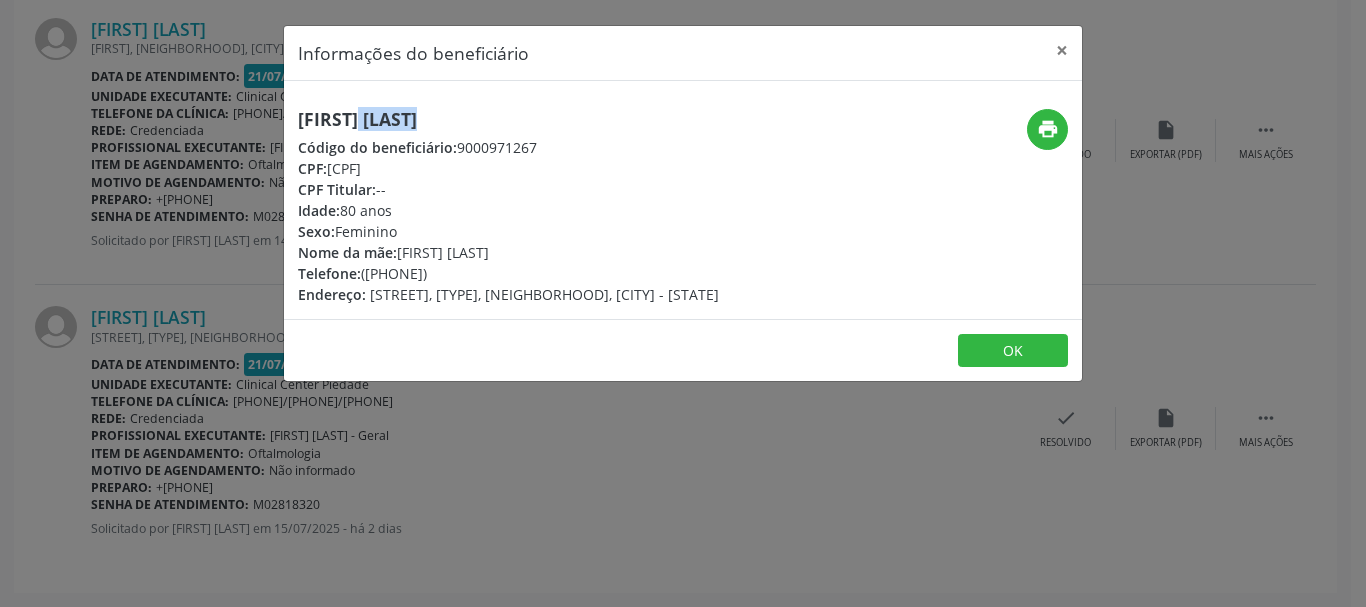 click on "[FIRST] [LAST]" at bounding box center (508, 119) 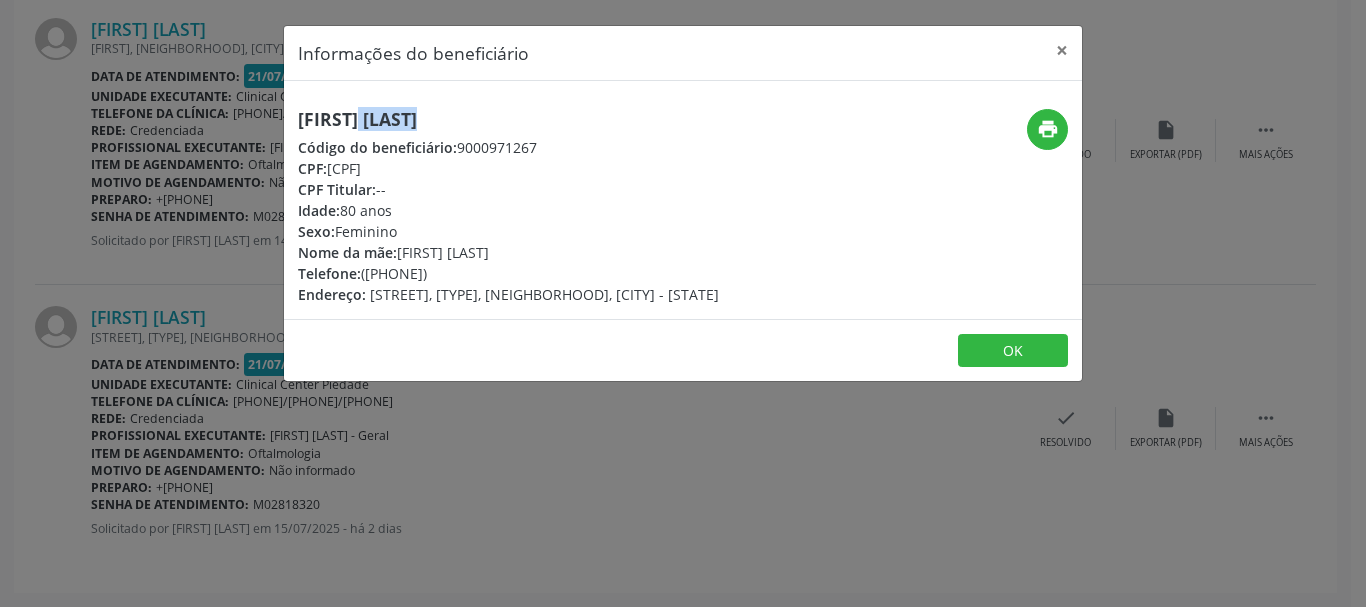 drag, startPoint x: 439, startPoint y: 165, endPoint x: 308, endPoint y: 121, distance: 138.1919 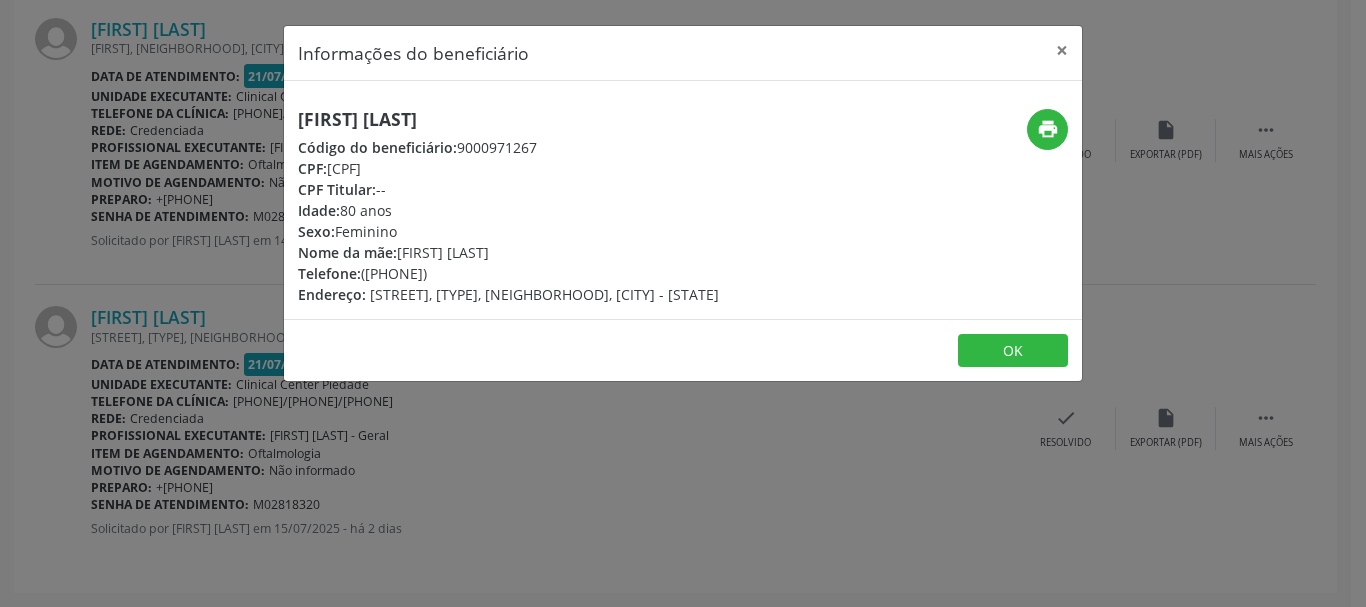 drag, startPoint x: 549, startPoint y: 146, endPoint x: 464, endPoint y: 142, distance: 85.09406 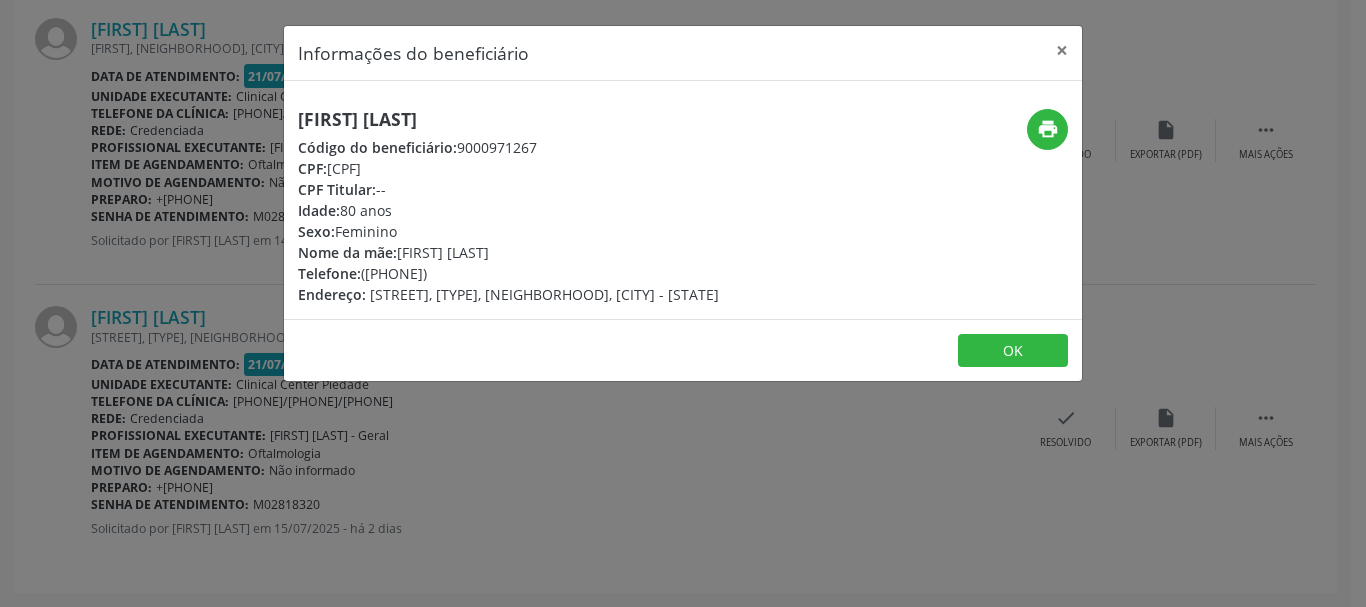 click on "Telefone:
([PHONE])" at bounding box center [508, 273] 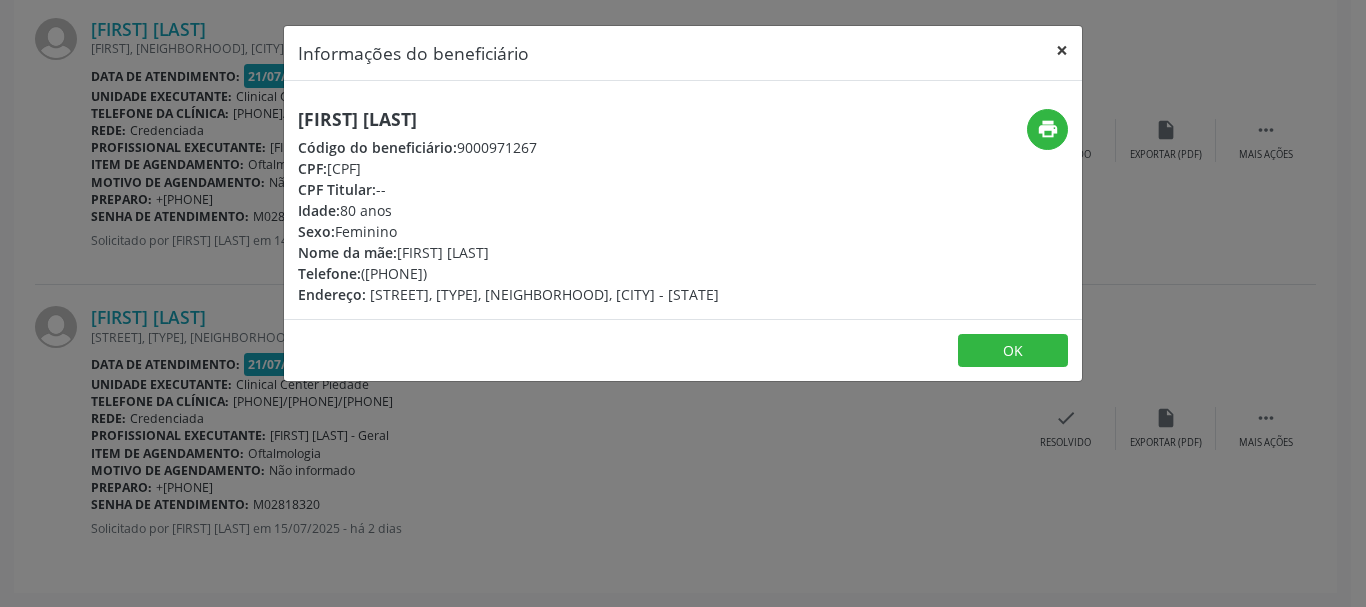 click on "×" at bounding box center (1062, 50) 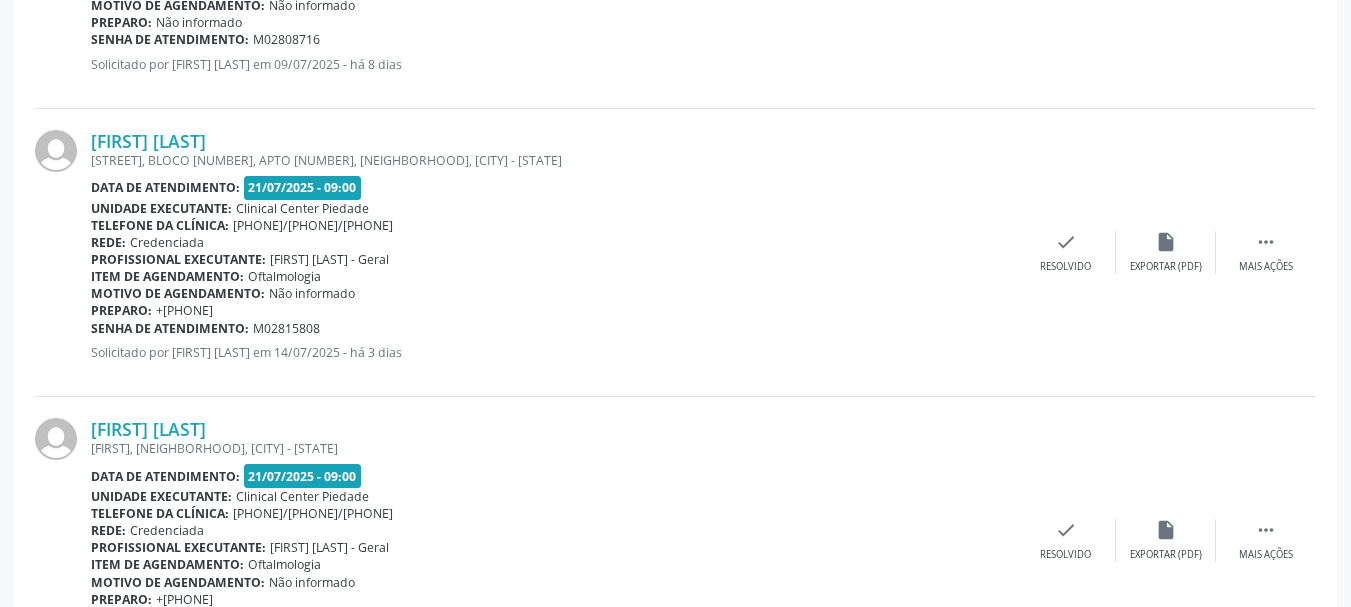 scroll, scrollTop: 968, scrollLeft: 0, axis: vertical 